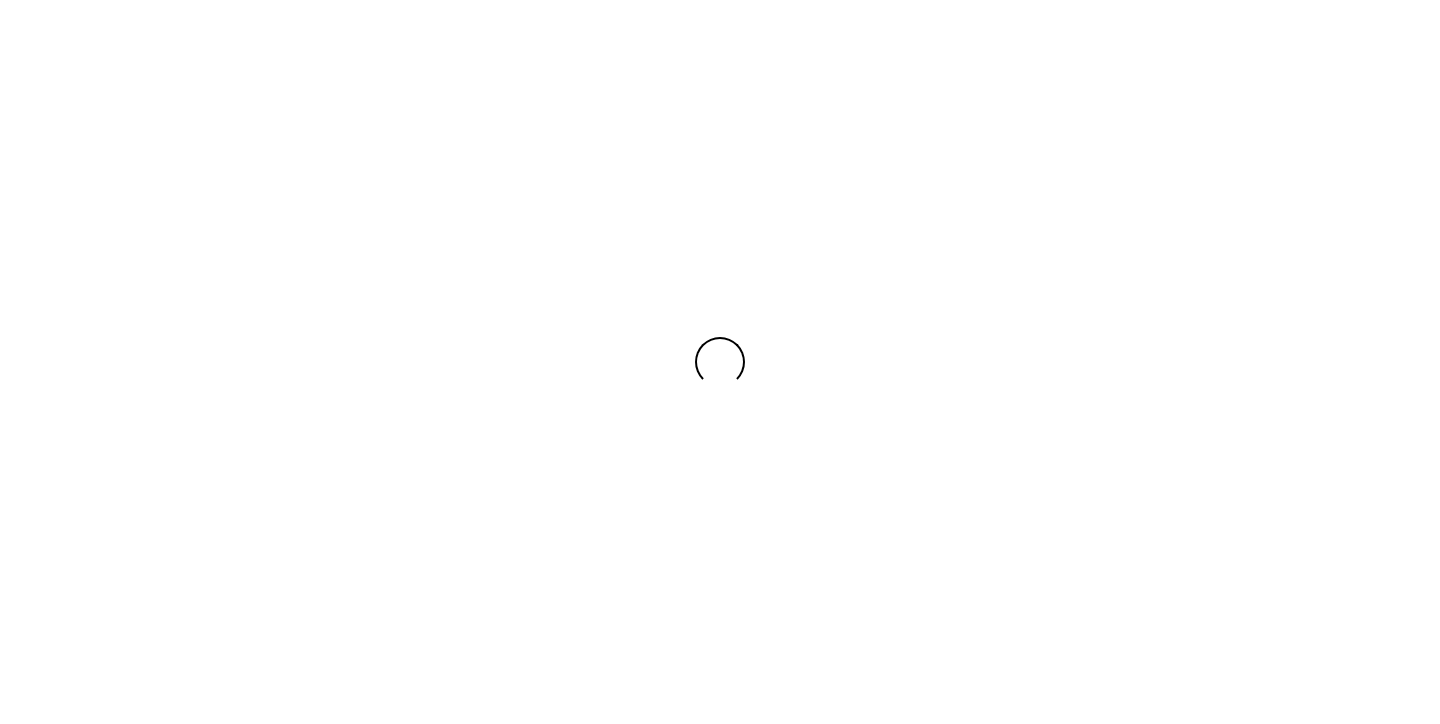scroll, scrollTop: 0, scrollLeft: 0, axis: both 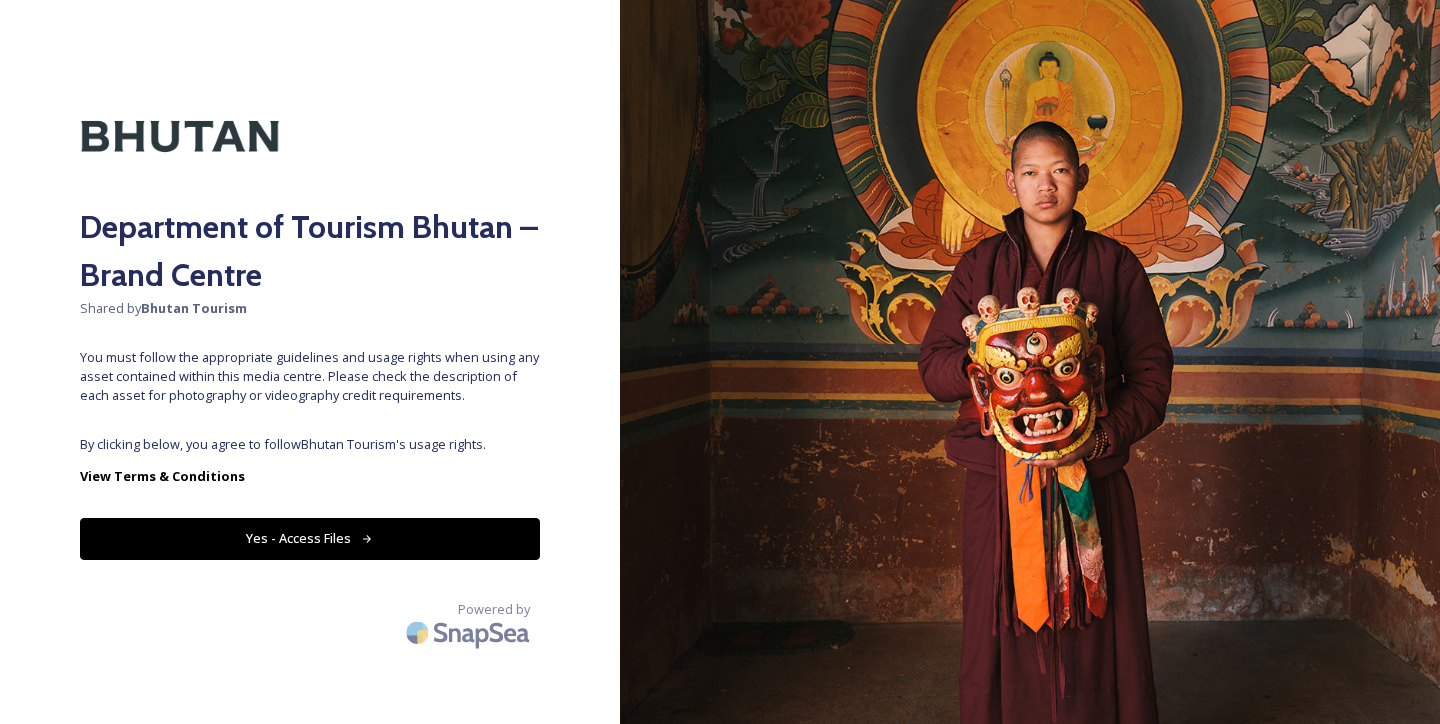 click on "Yes - Access Files" at bounding box center (310, 538) 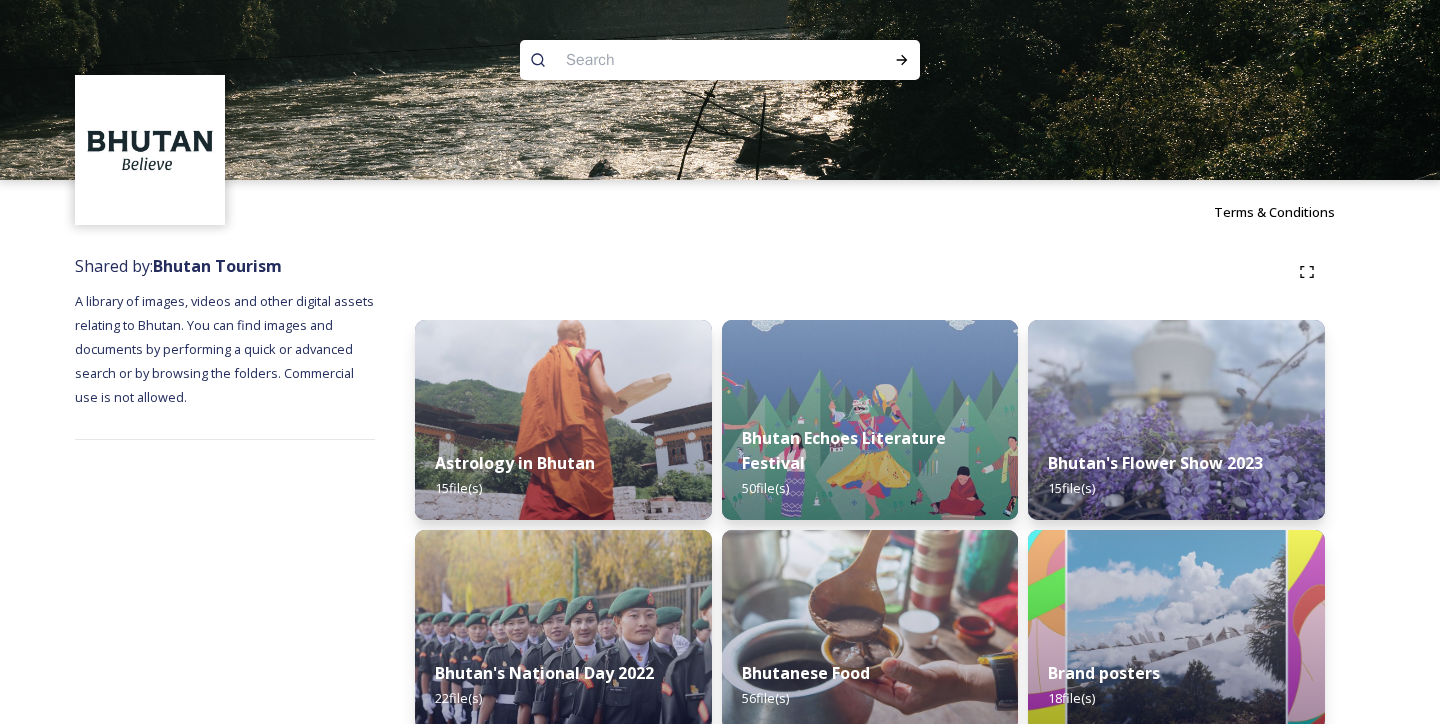 scroll, scrollTop: 0, scrollLeft: 0, axis: both 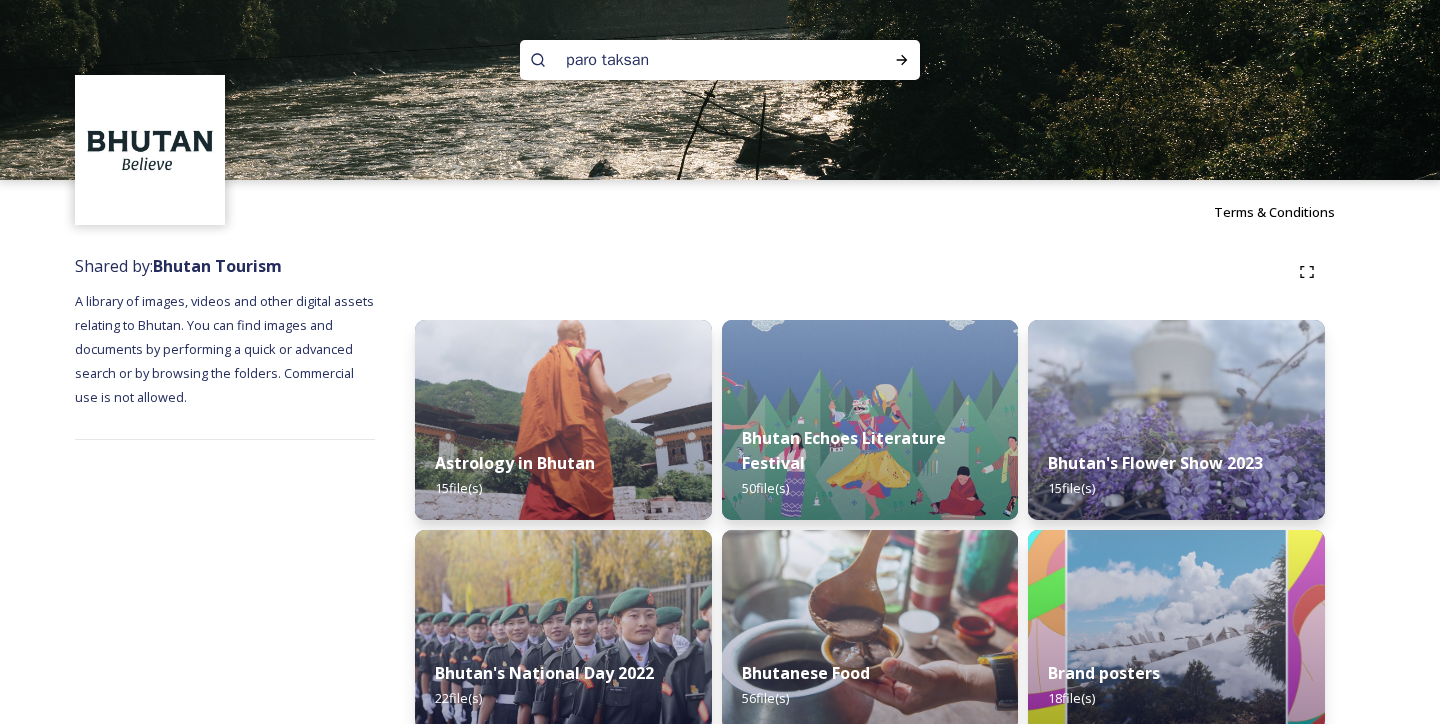 type on "paro taksang" 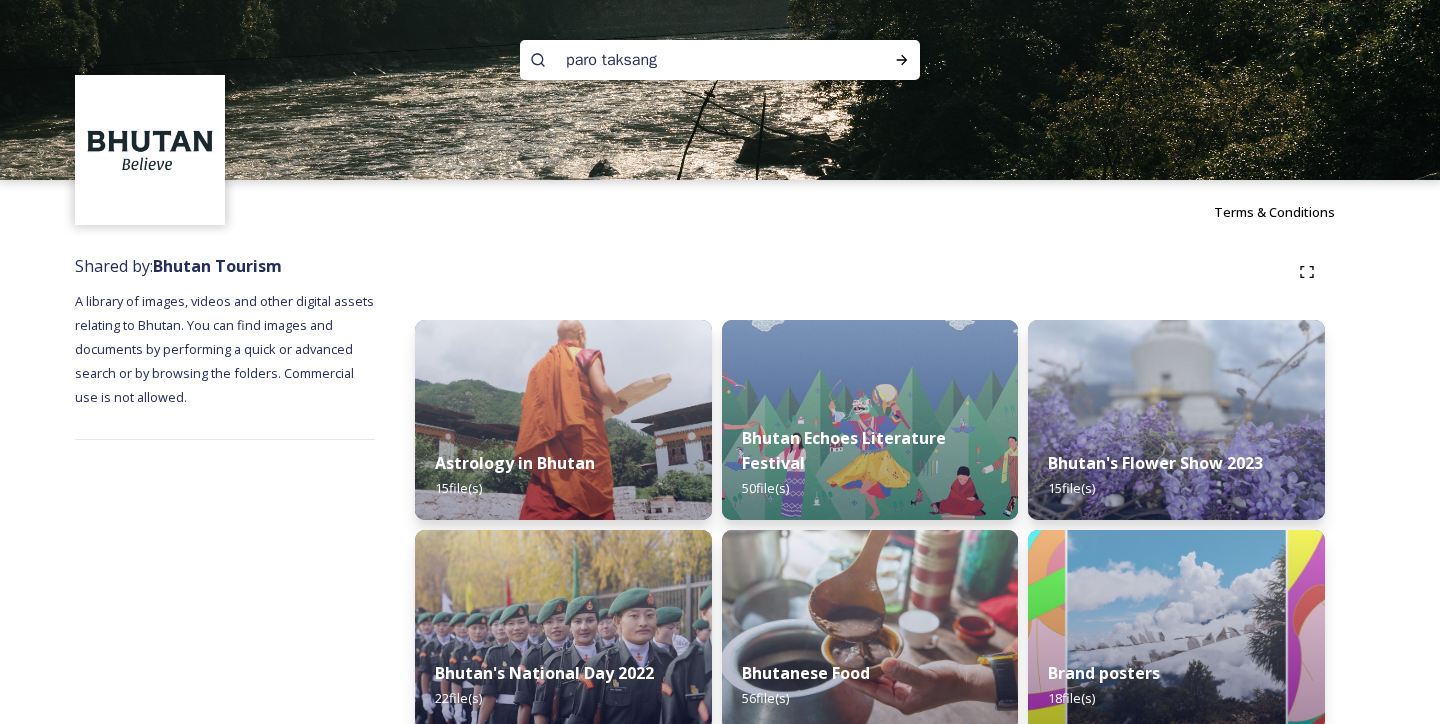 type 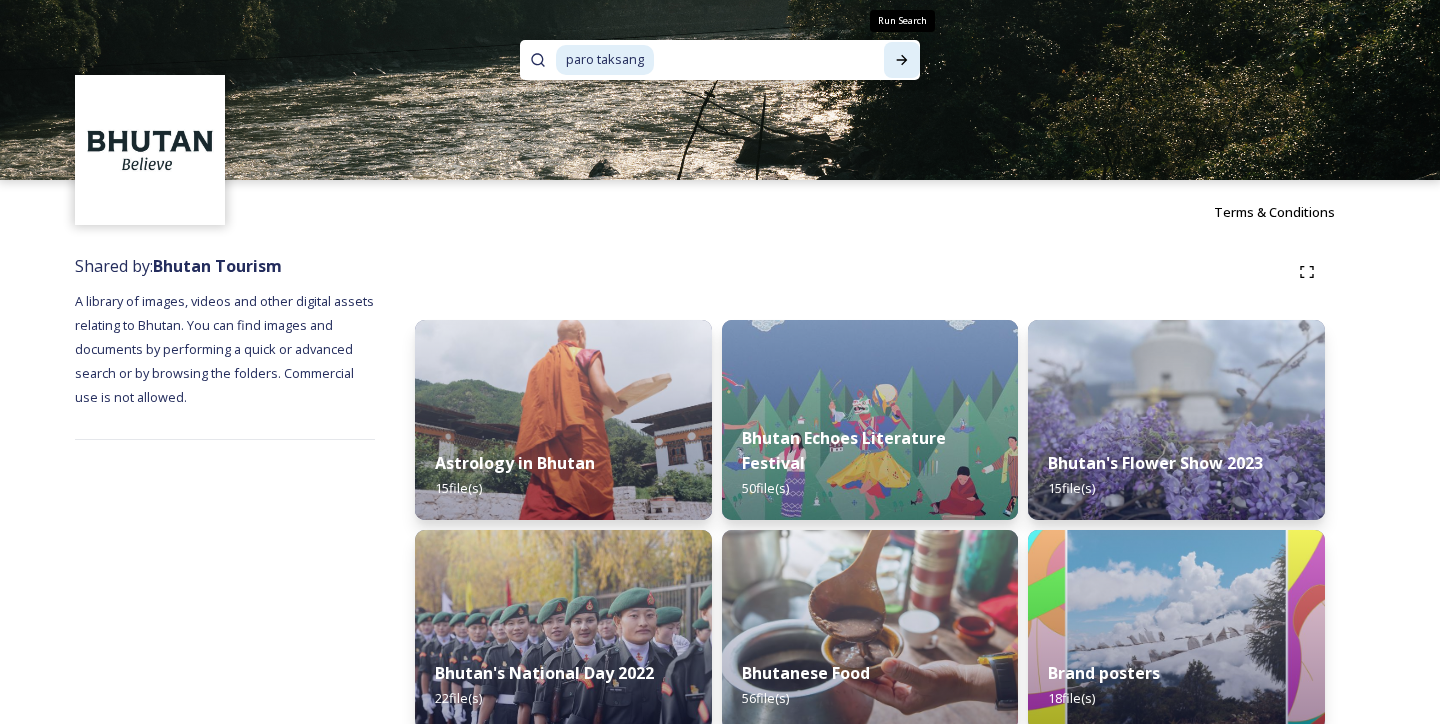 click 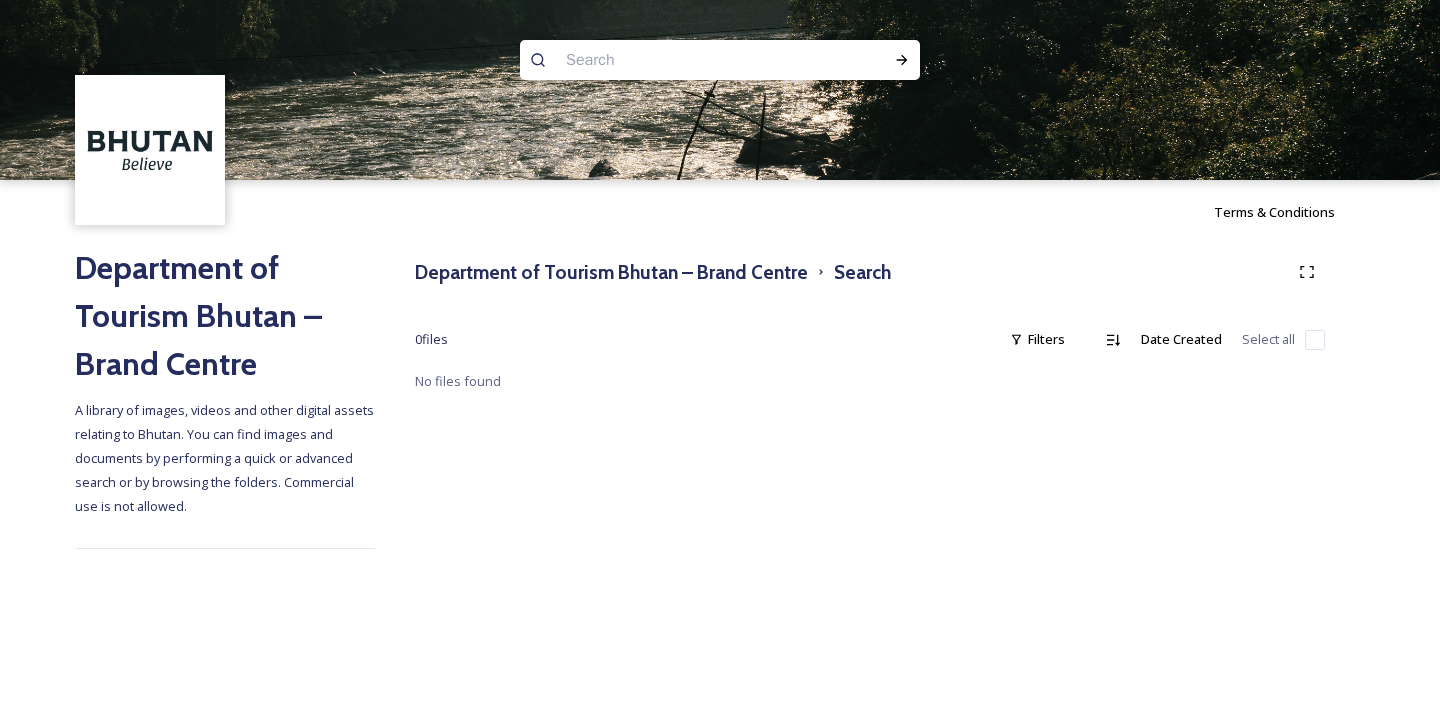 scroll, scrollTop: 0, scrollLeft: 0, axis: both 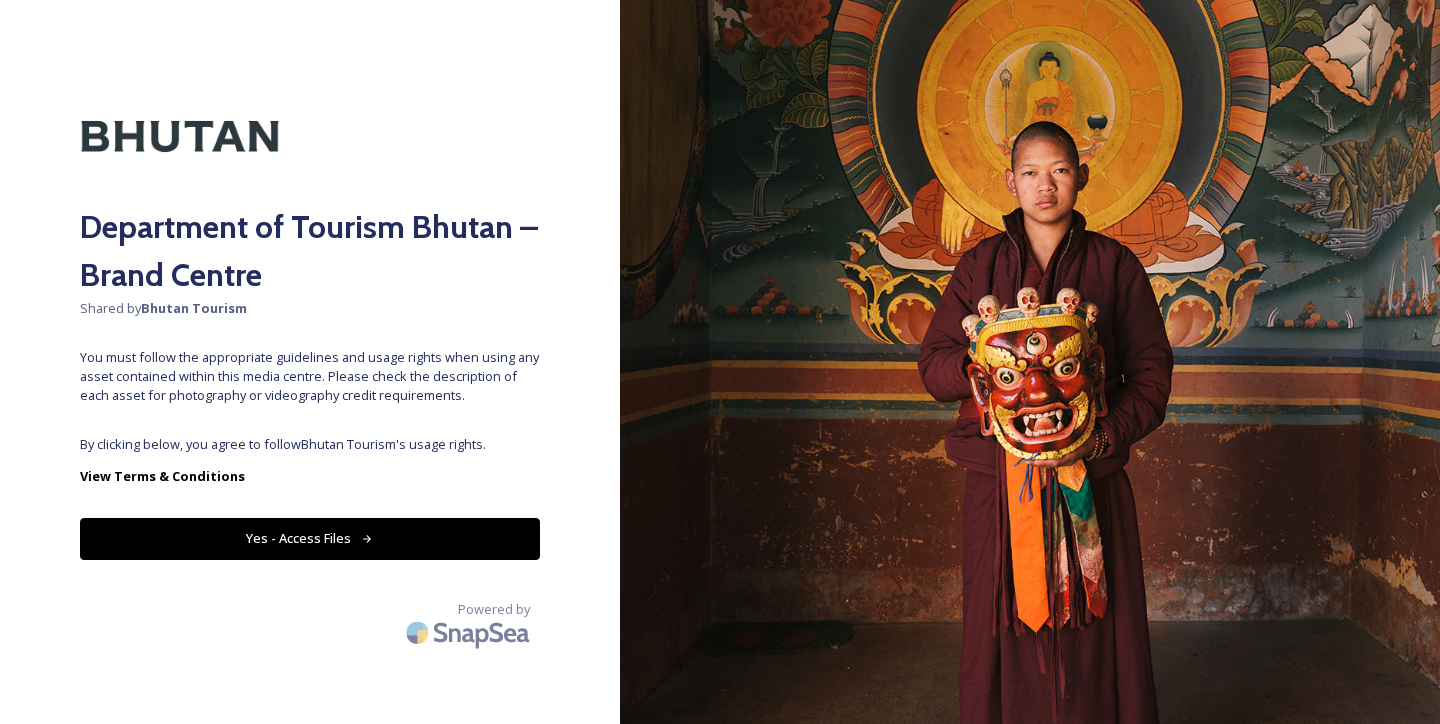 click on "Yes - Access Files" at bounding box center (310, 538) 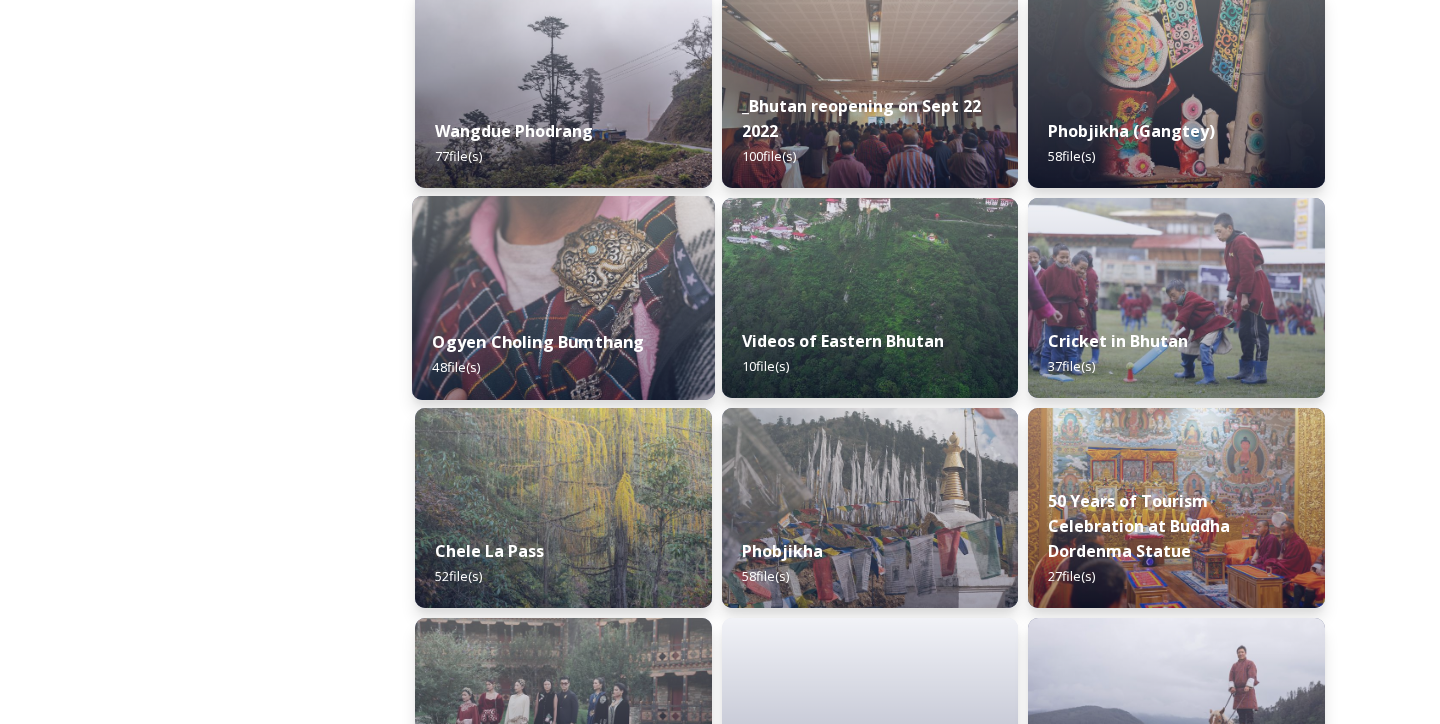 scroll, scrollTop: 3061, scrollLeft: 0, axis: vertical 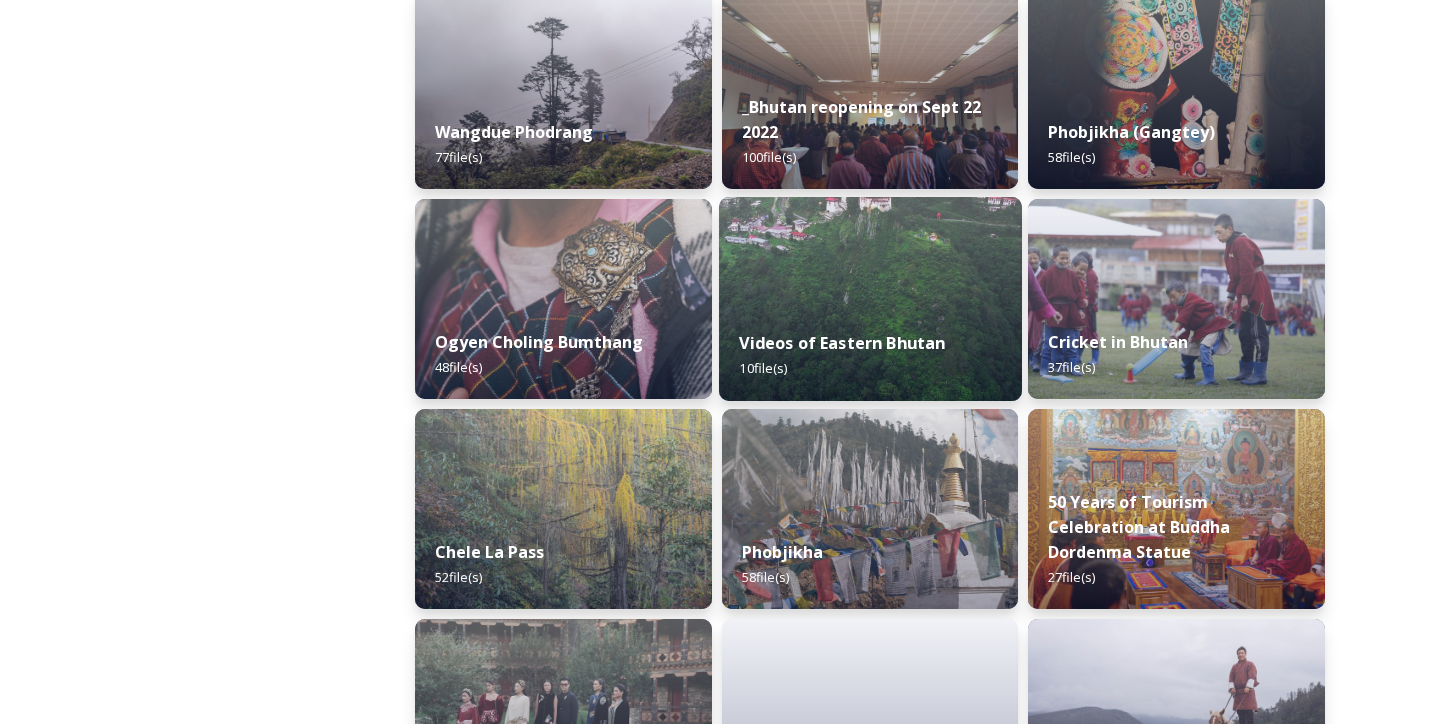 click at bounding box center [870, 299] 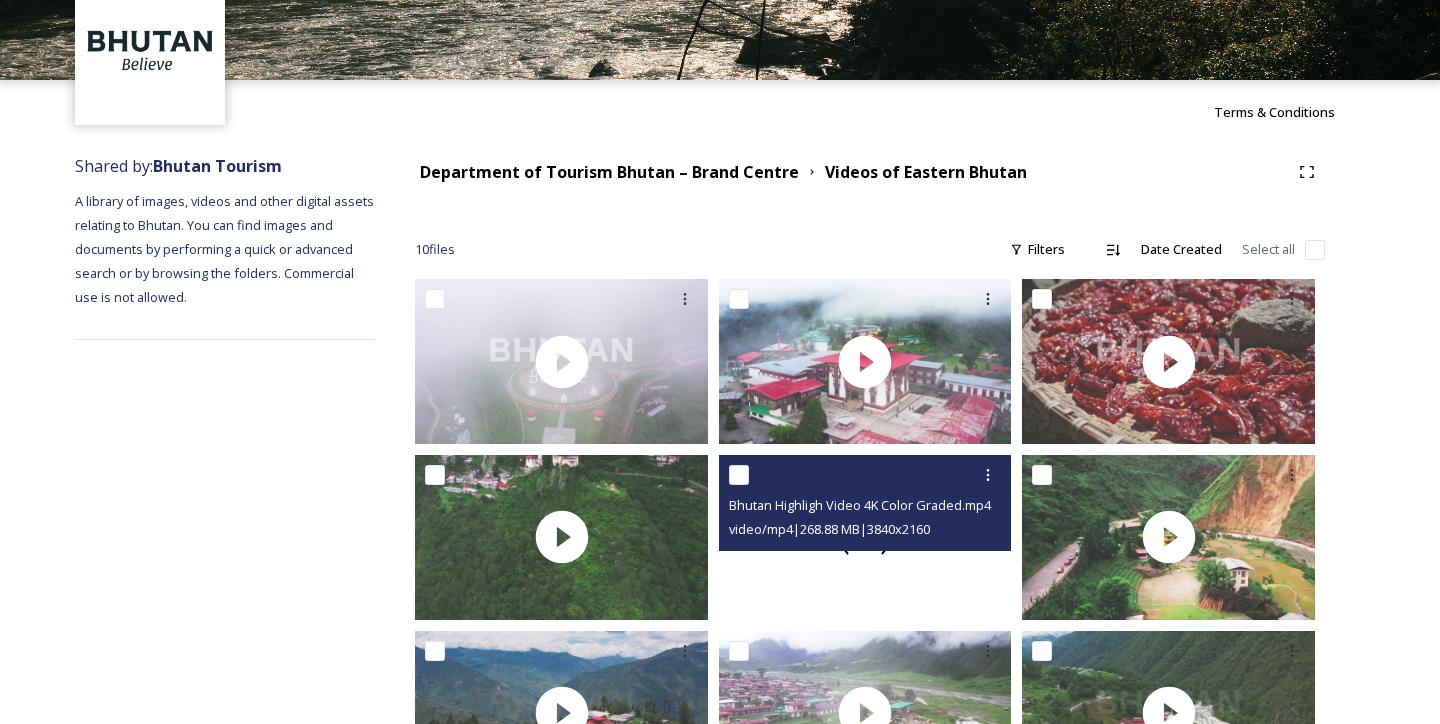 scroll, scrollTop: 72, scrollLeft: 0, axis: vertical 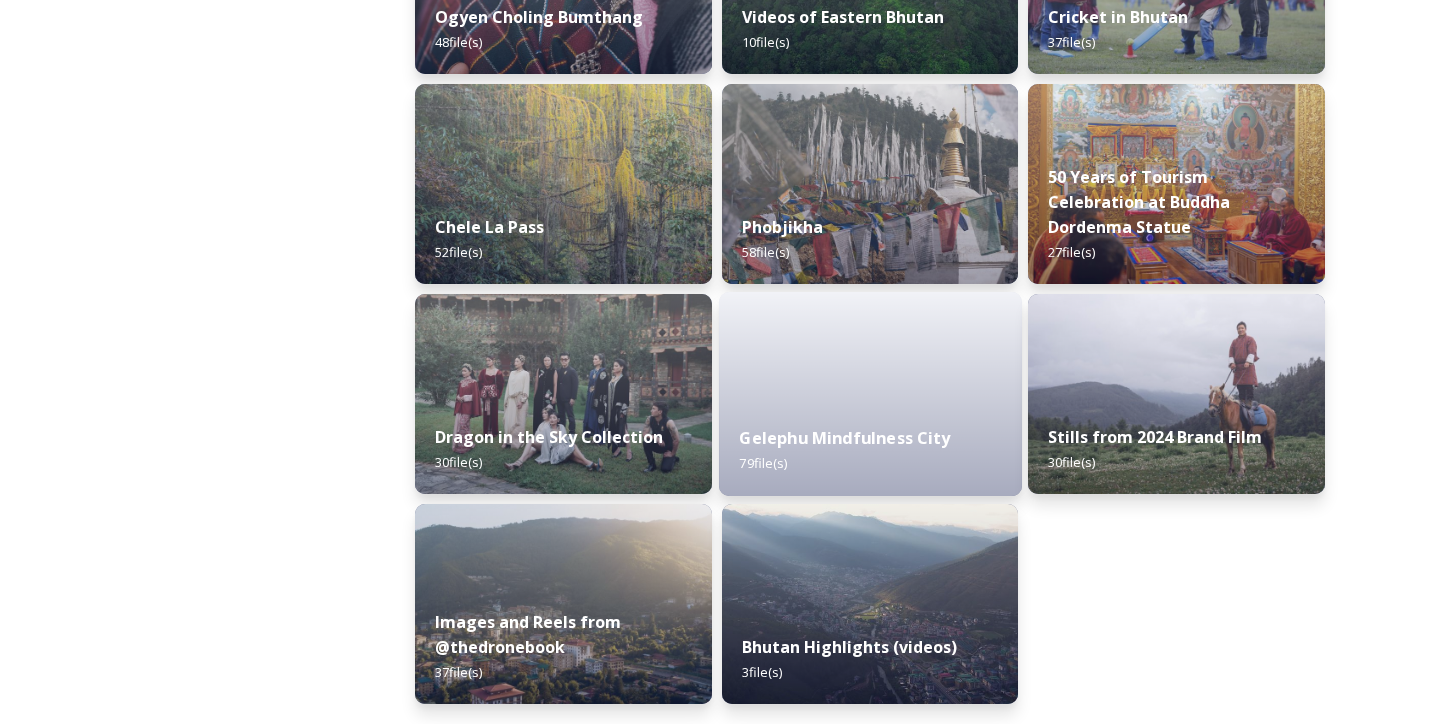 click on "Gelephu Mindfulness City 79  file(s)" at bounding box center (870, 450) 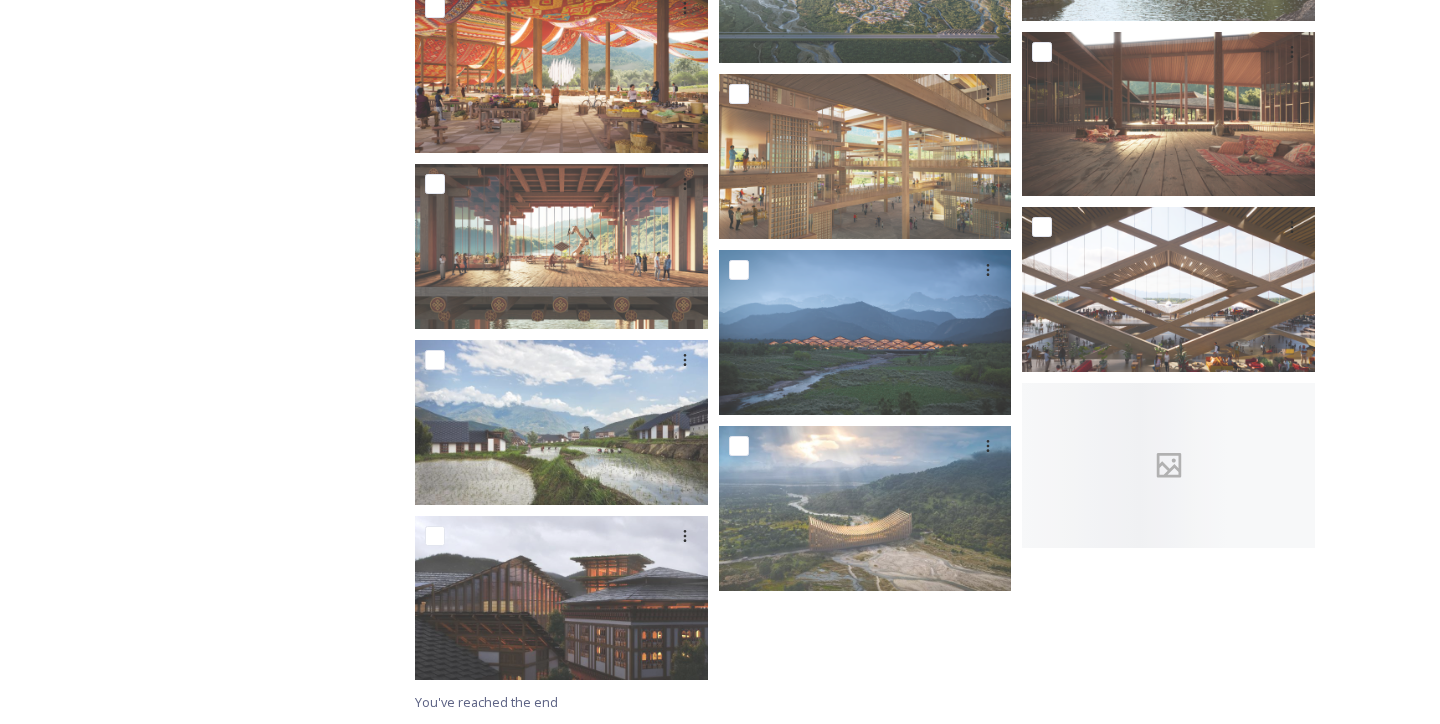 scroll, scrollTop: 4434, scrollLeft: 0, axis: vertical 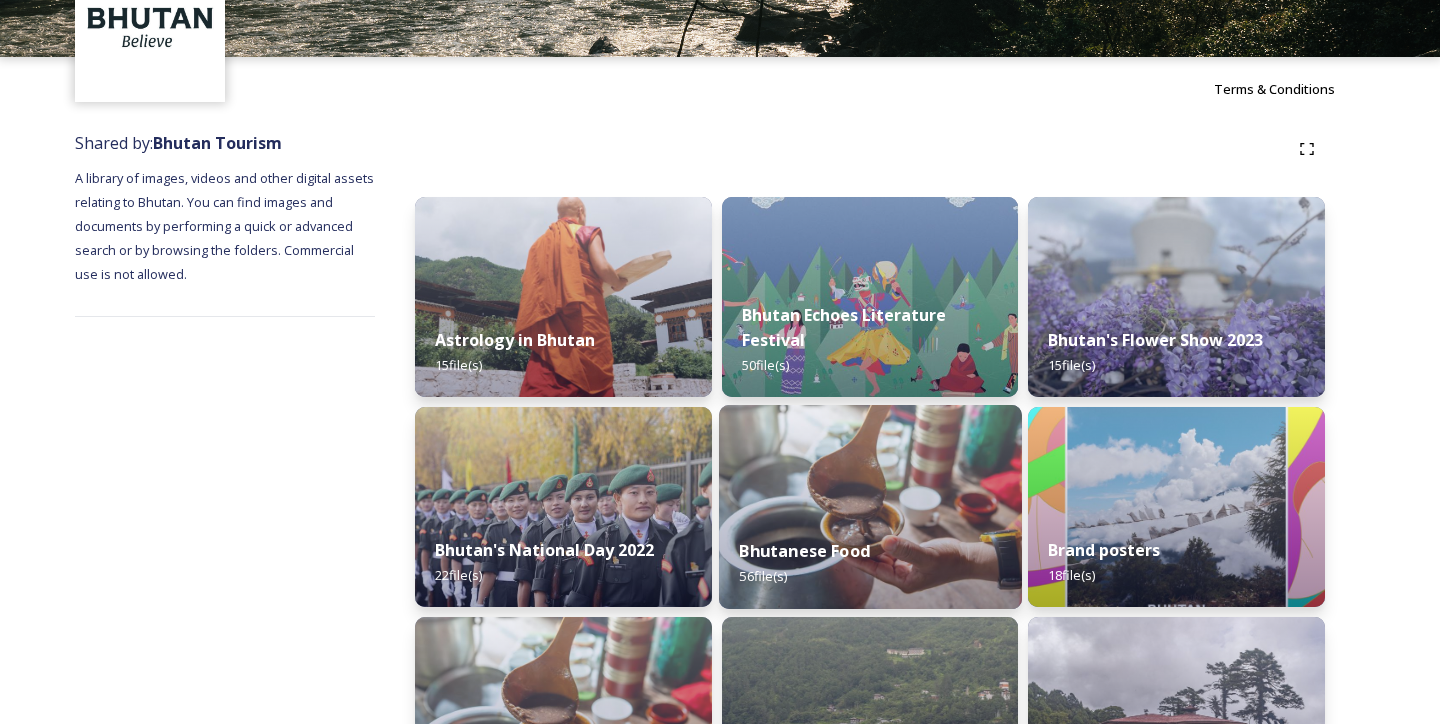 click on "Bhutanese Food 56  file(s)" at bounding box center [870, 563] 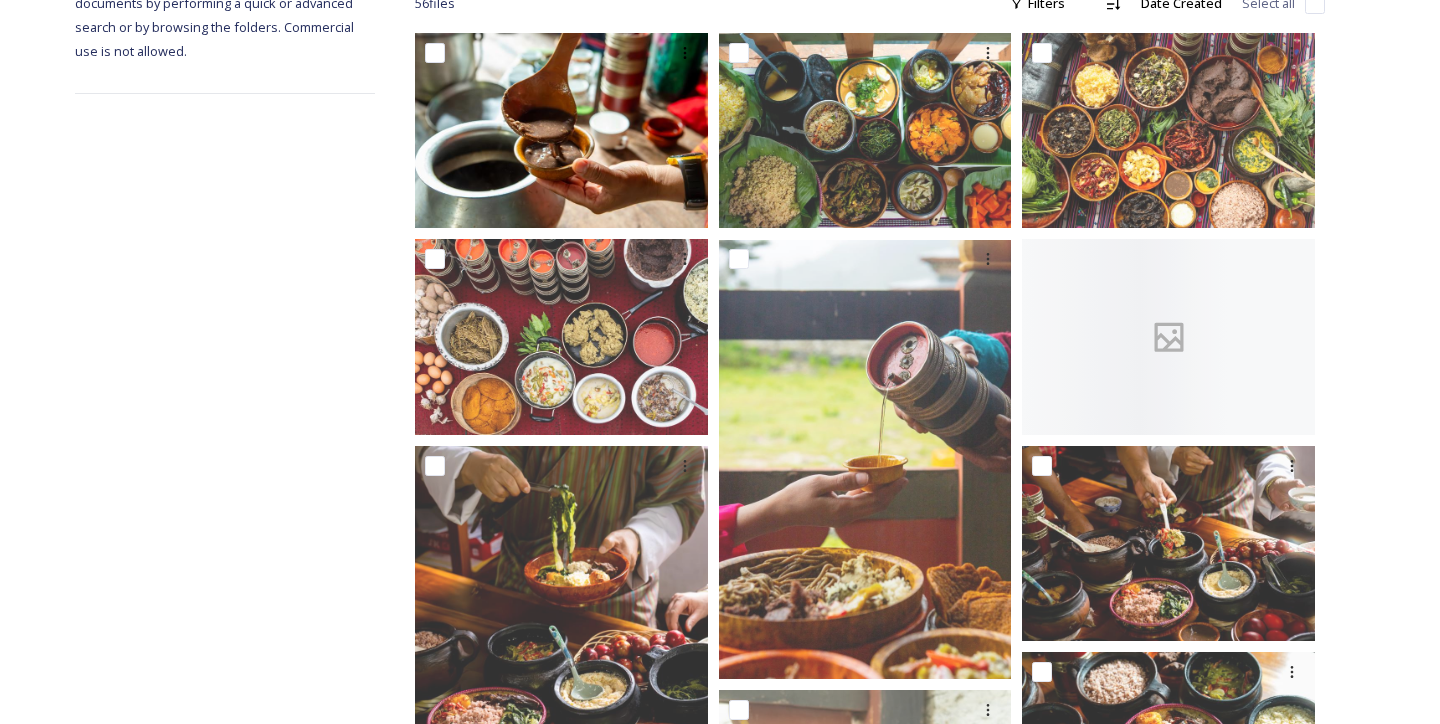 scroll, scrollTop: 348, scrollLeft: 0, axis: vertical 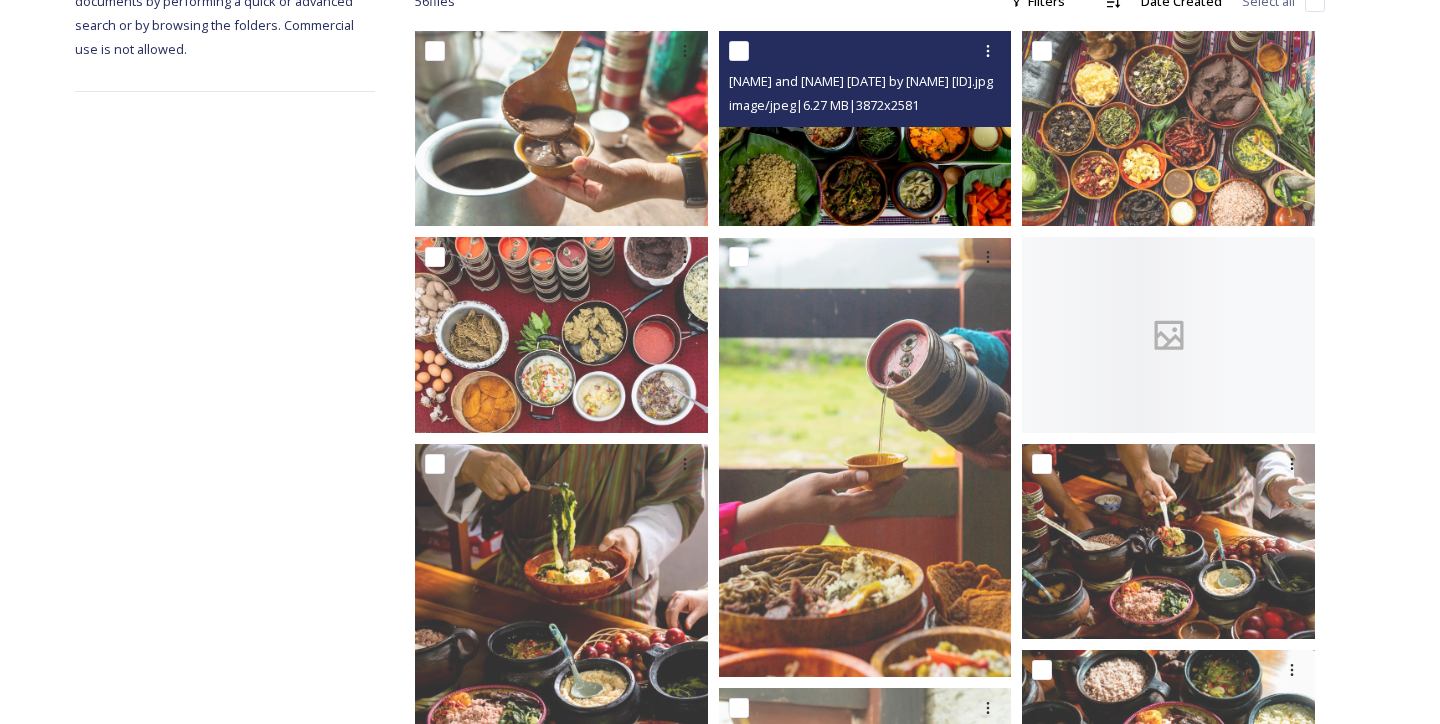 click at bounding box center [865, 128] 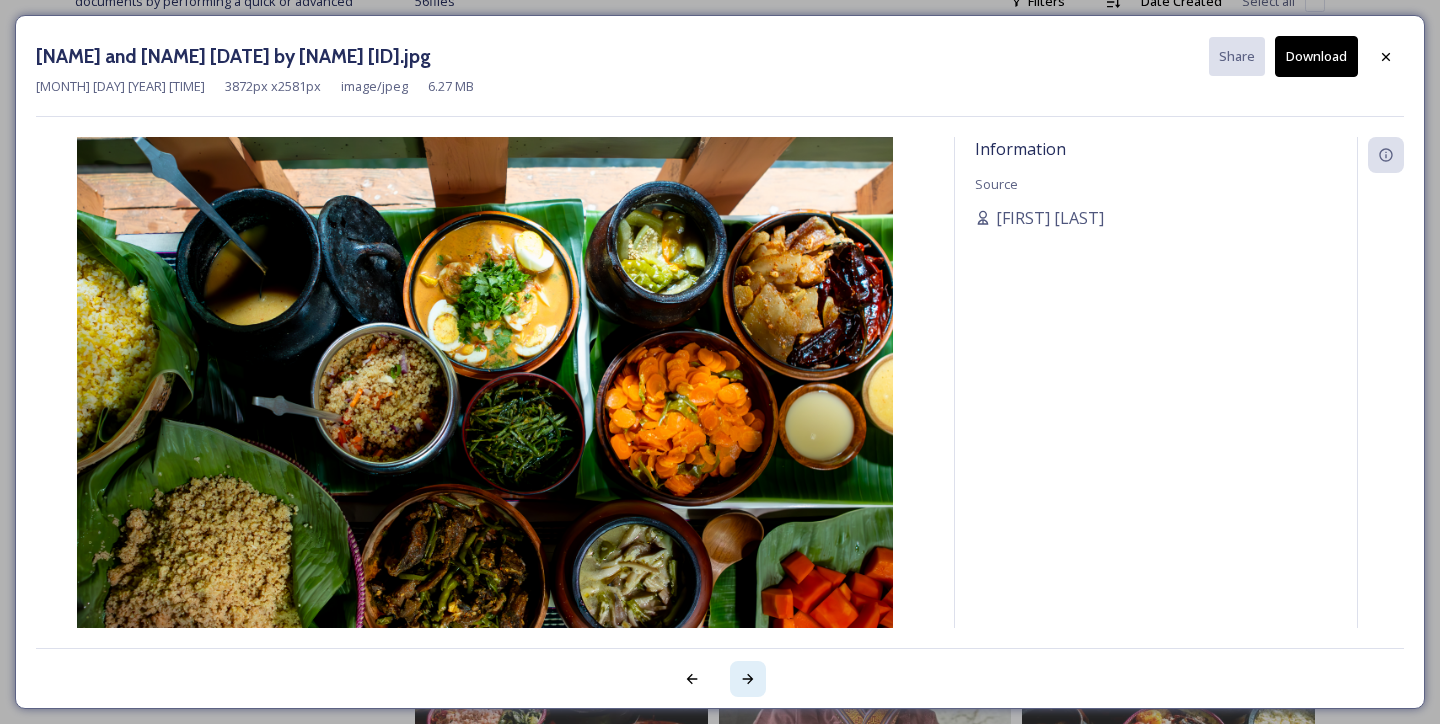 click 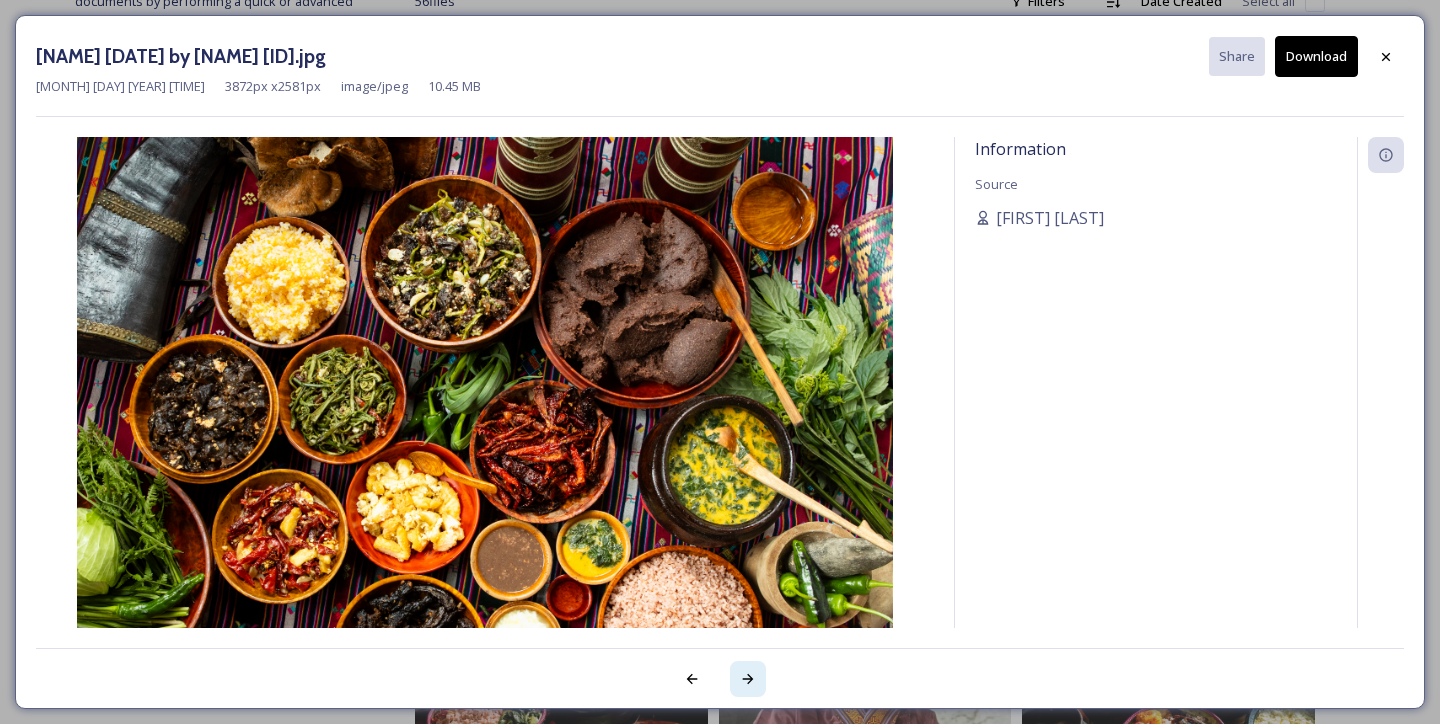 click 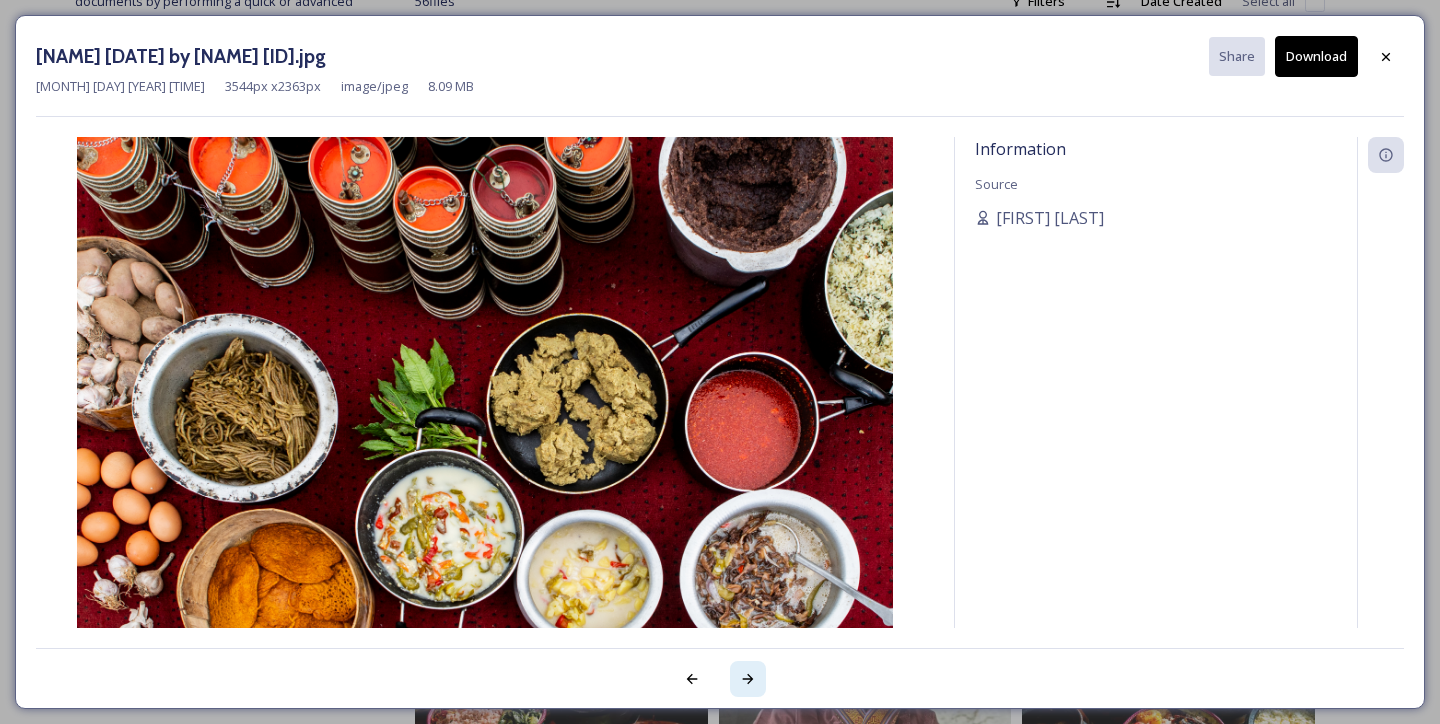 click 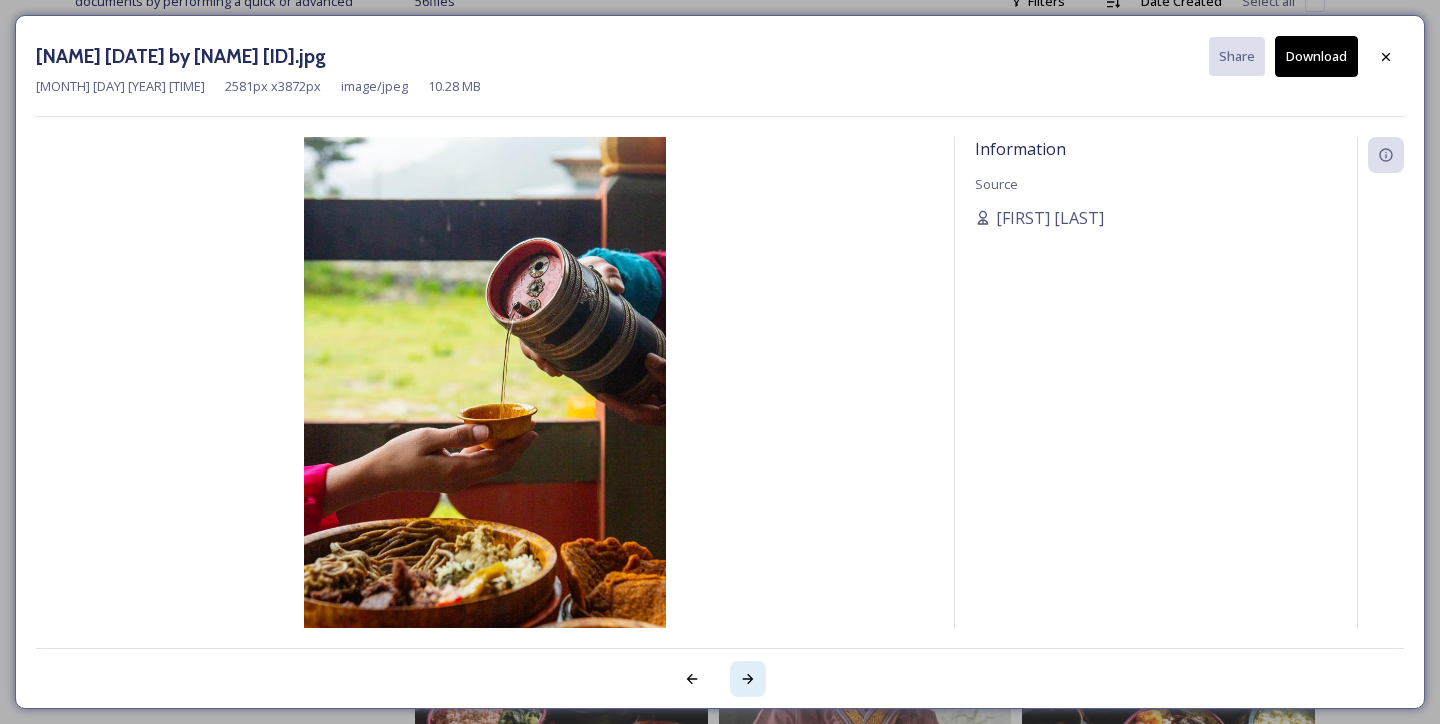 click 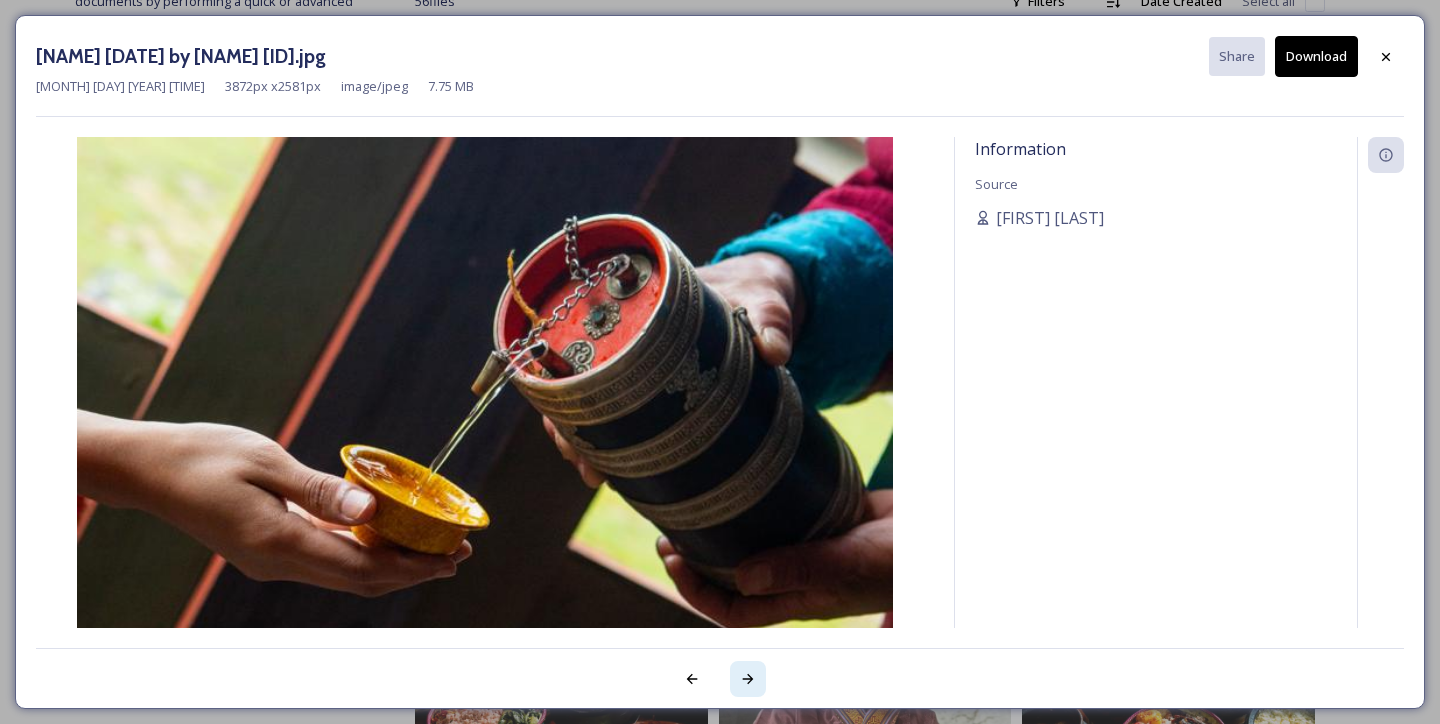 click 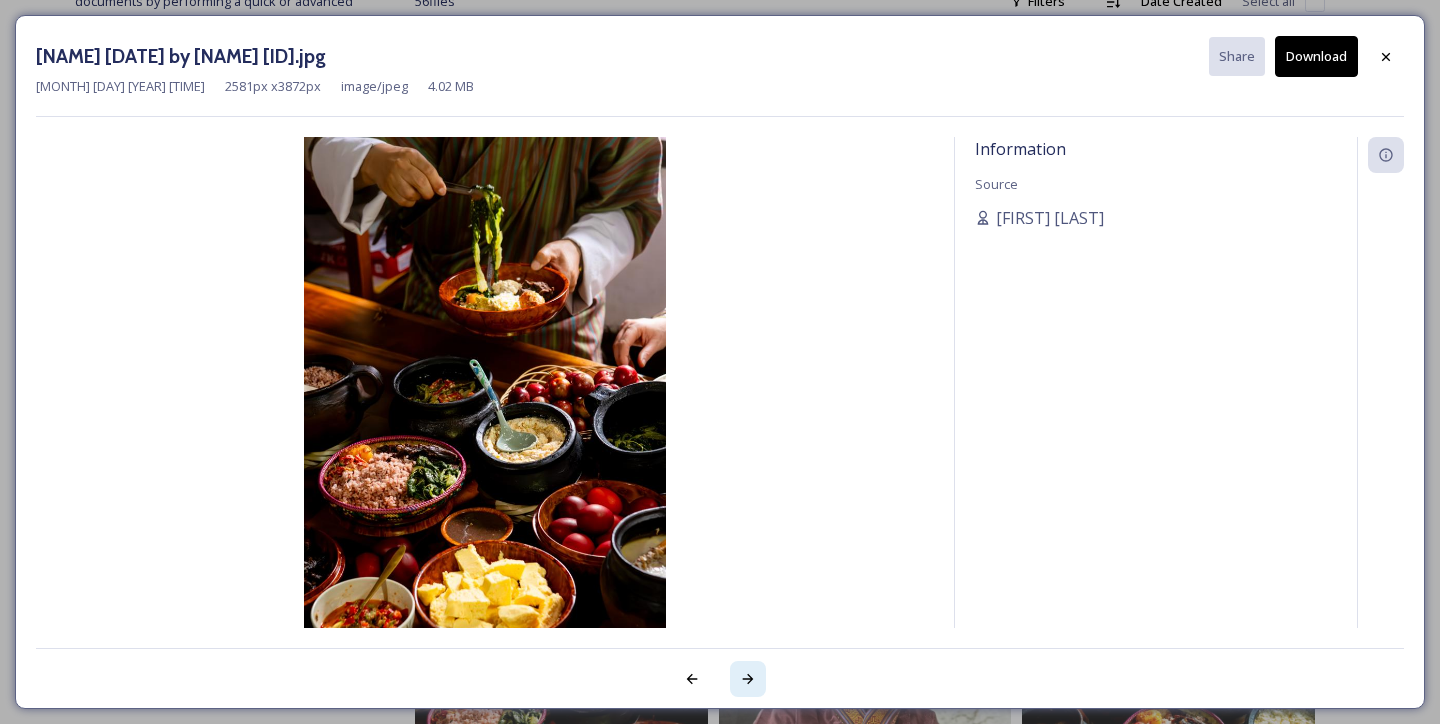 click 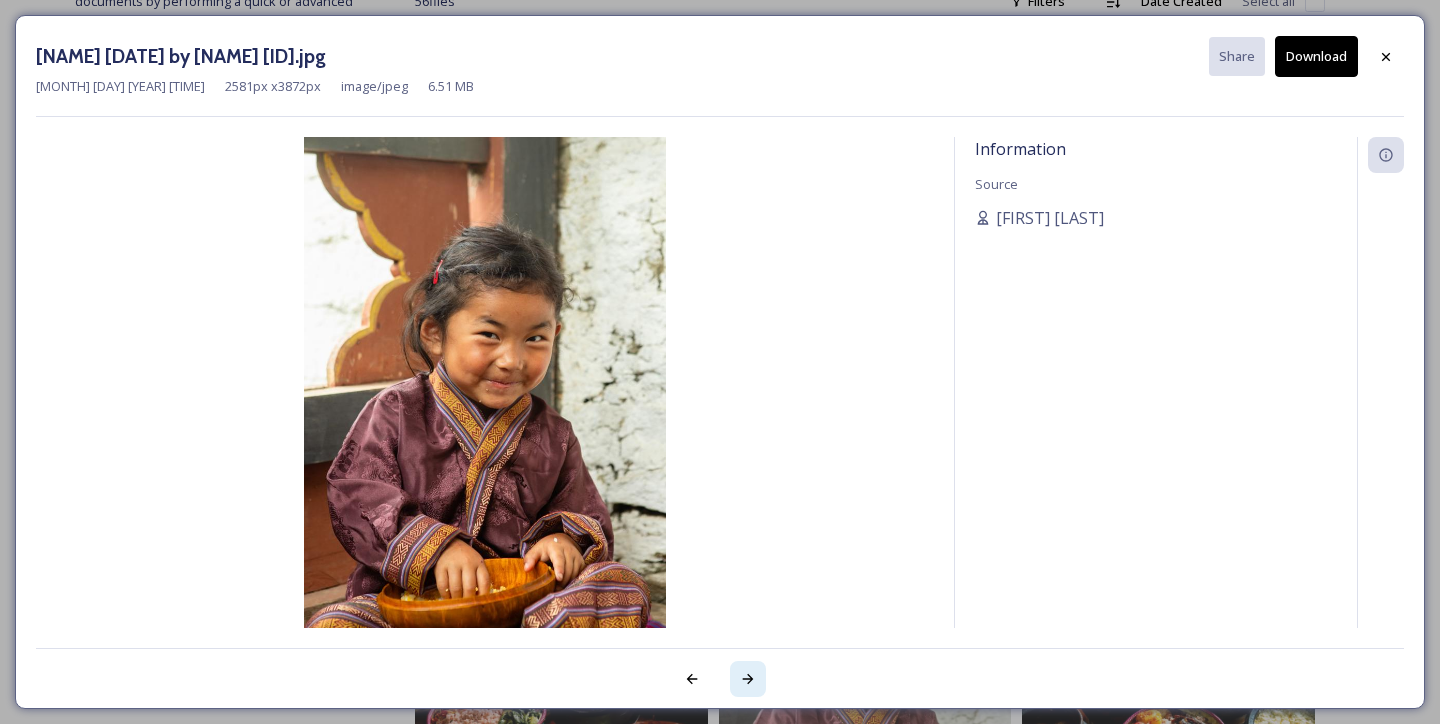 click 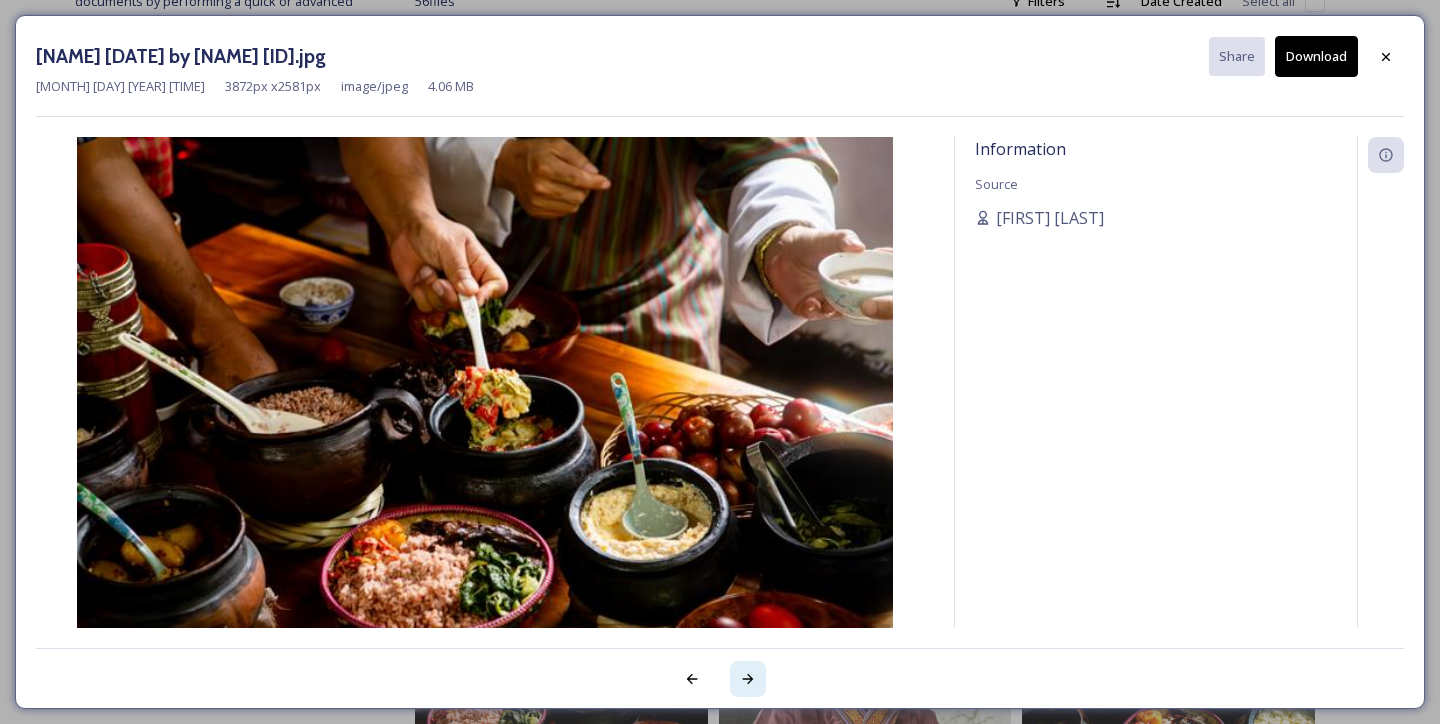 click 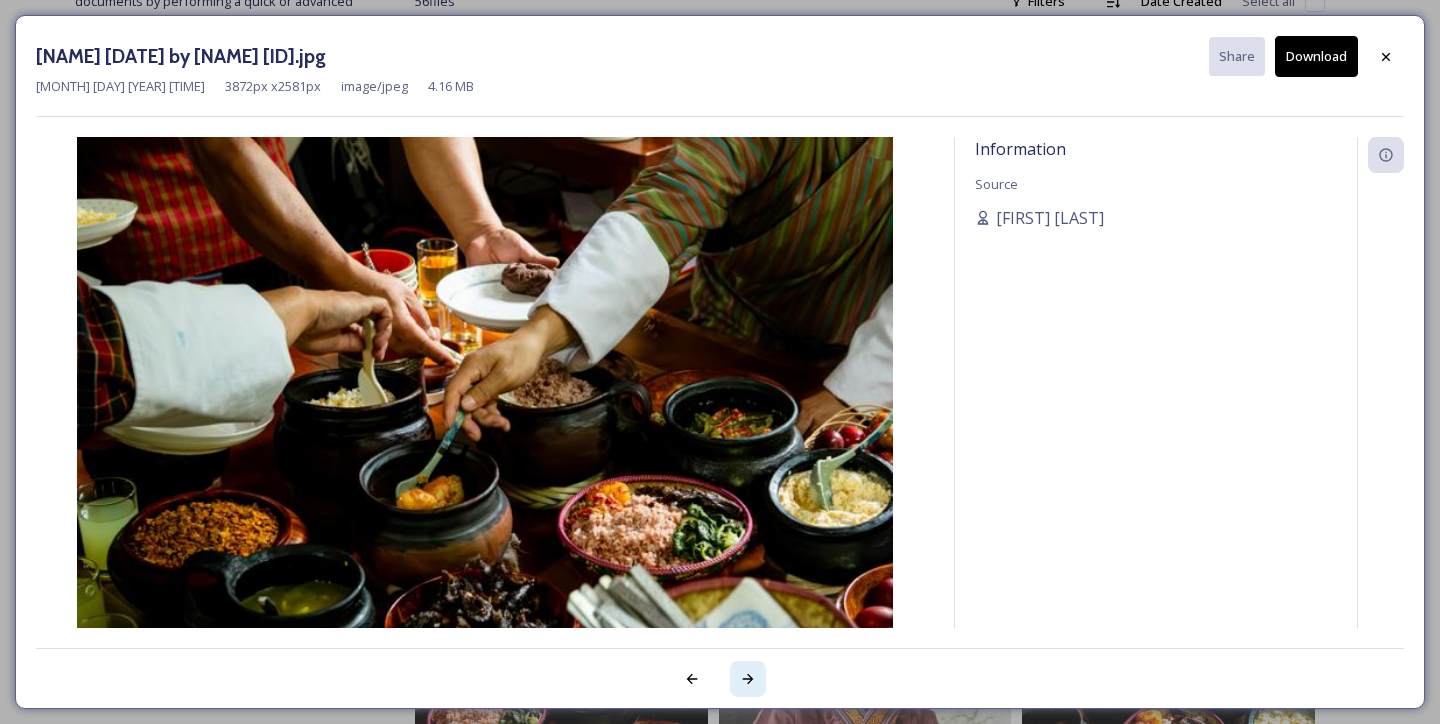 click 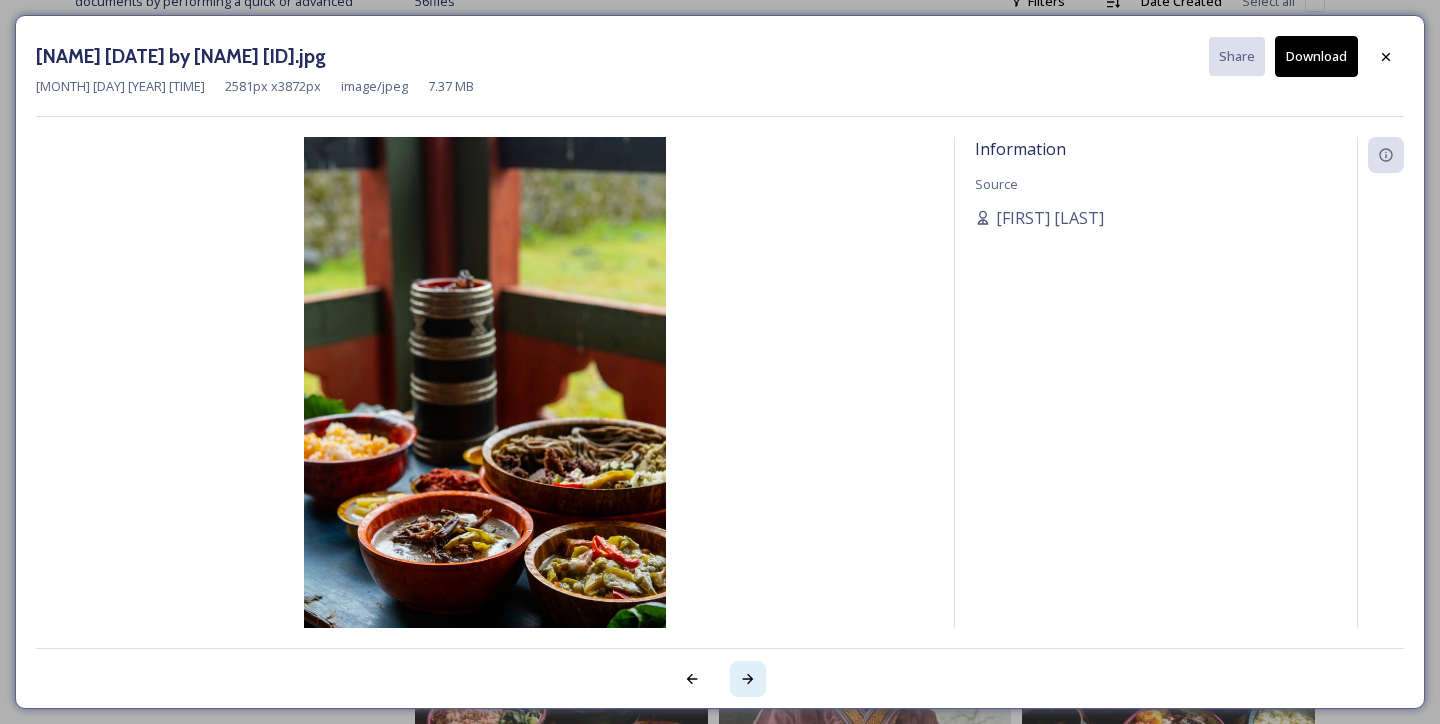 click 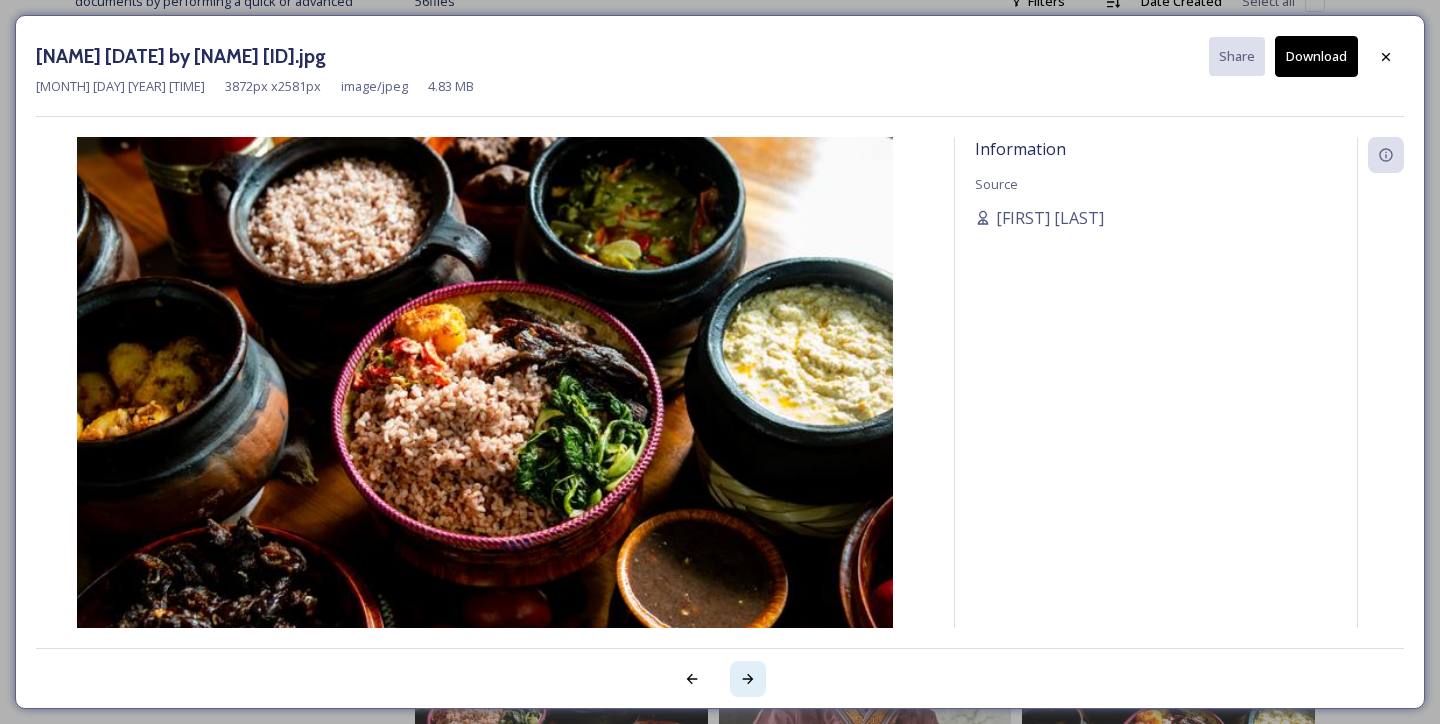 click 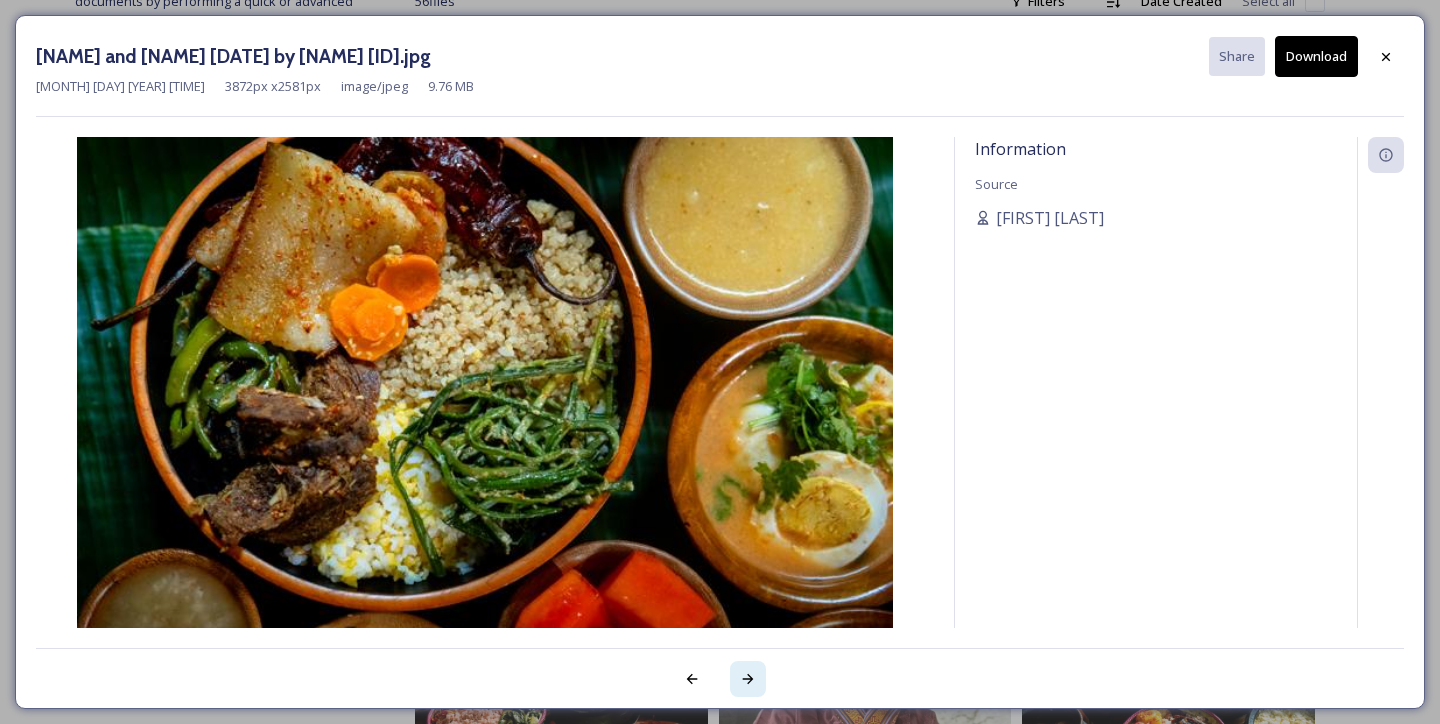 click 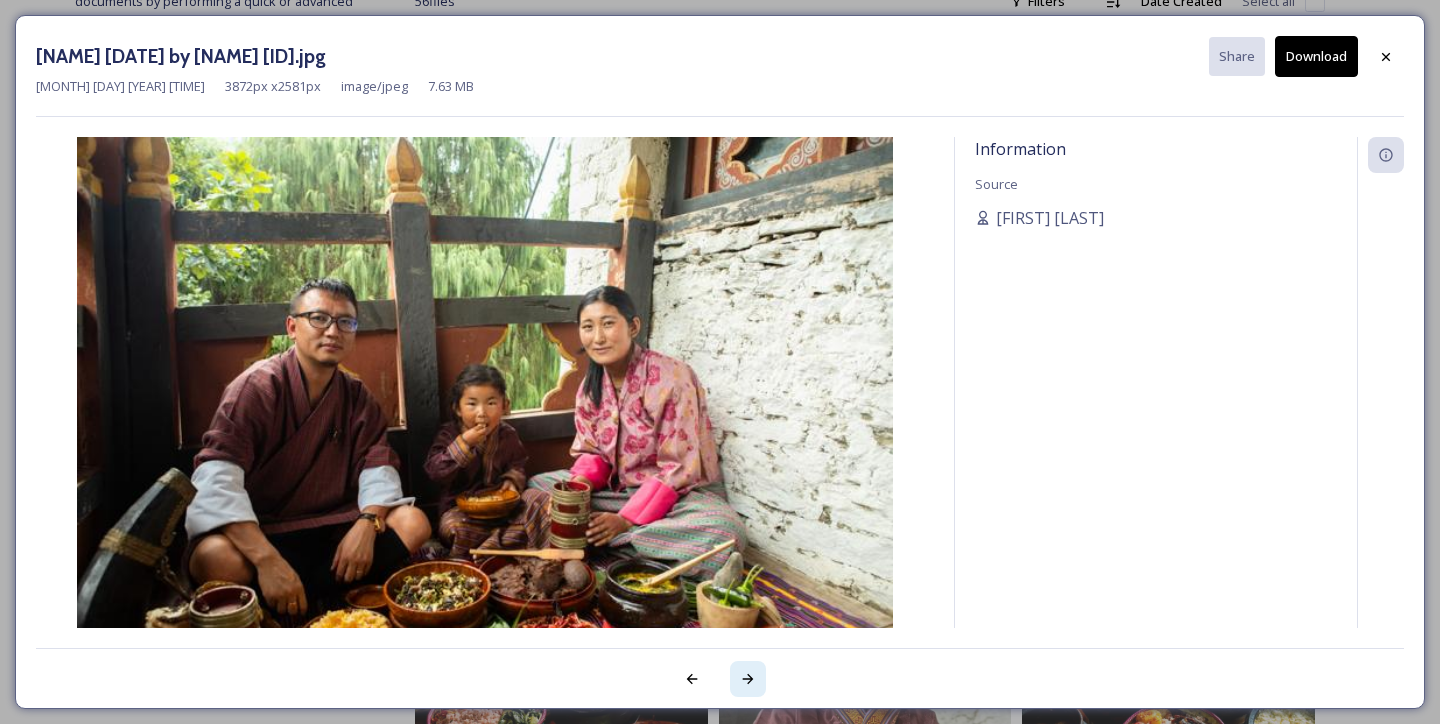 click 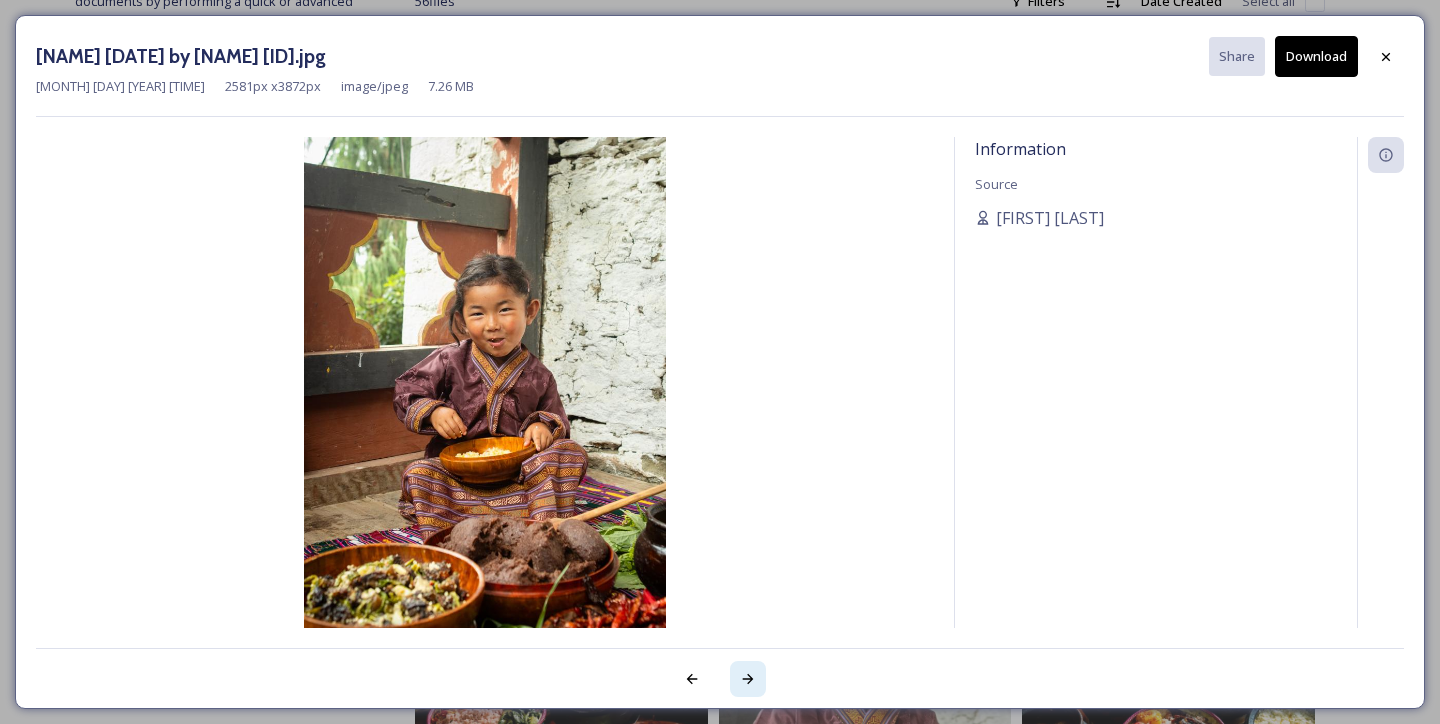 click 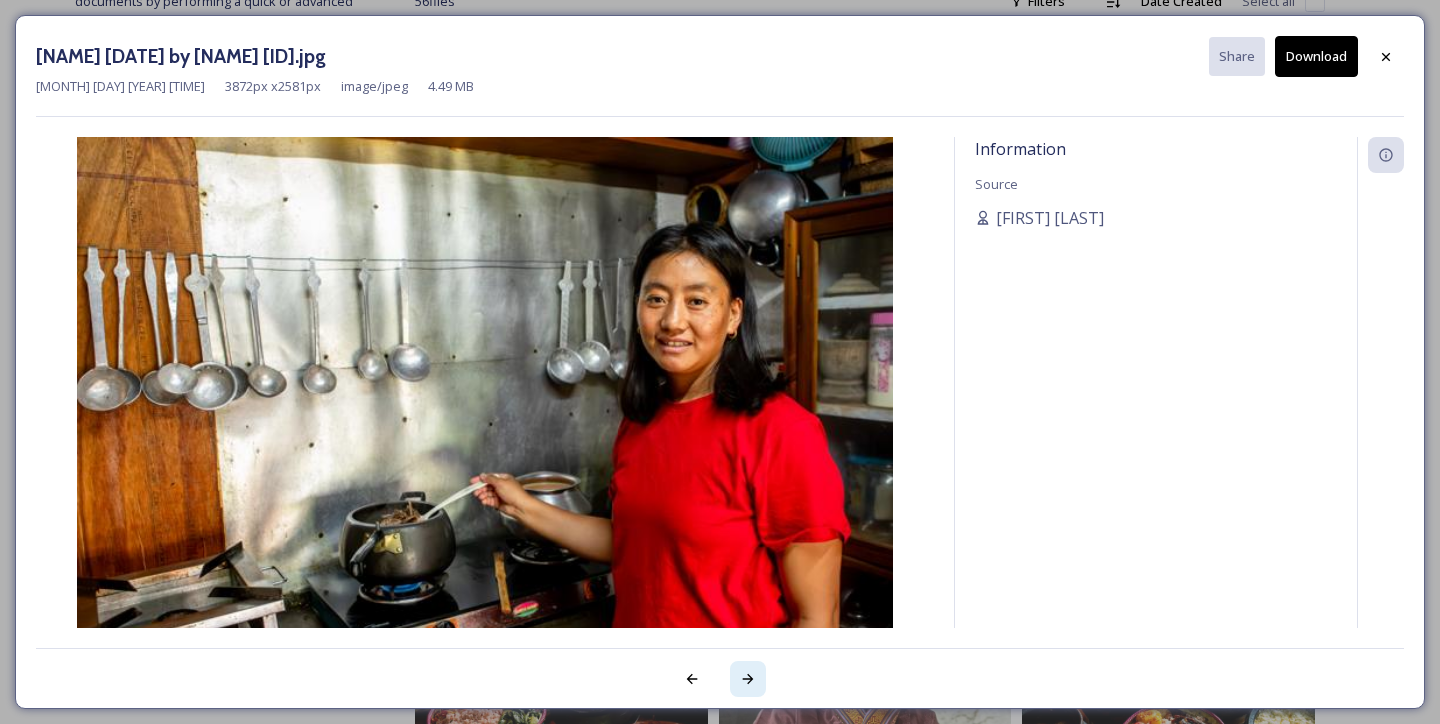 click 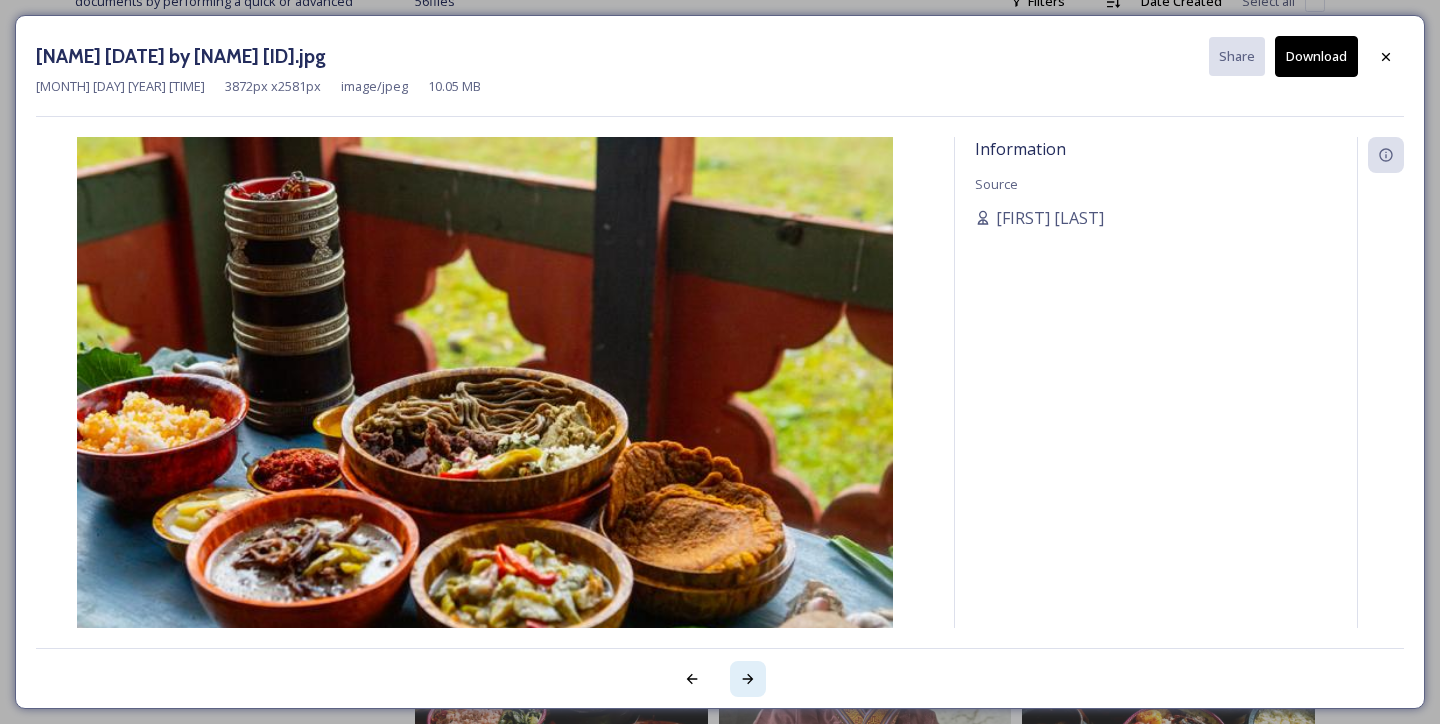 click 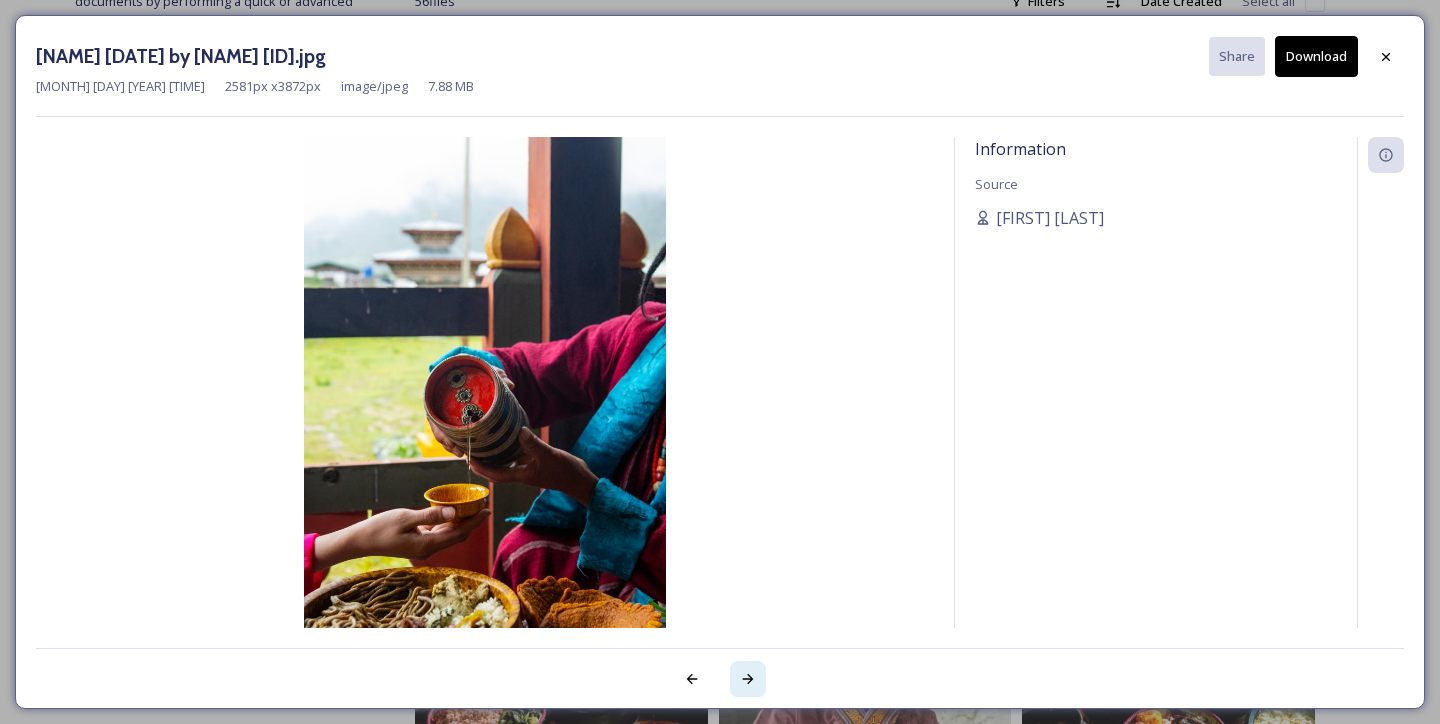 click 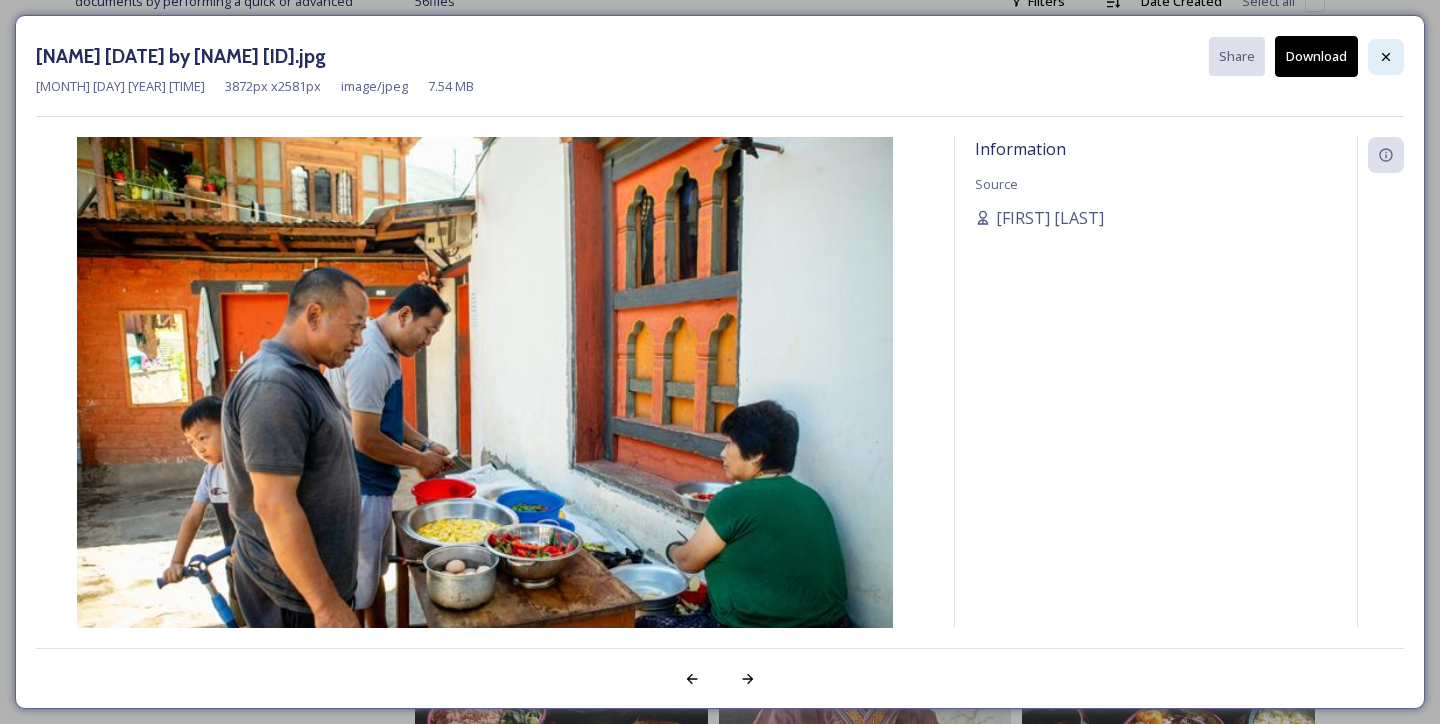 click 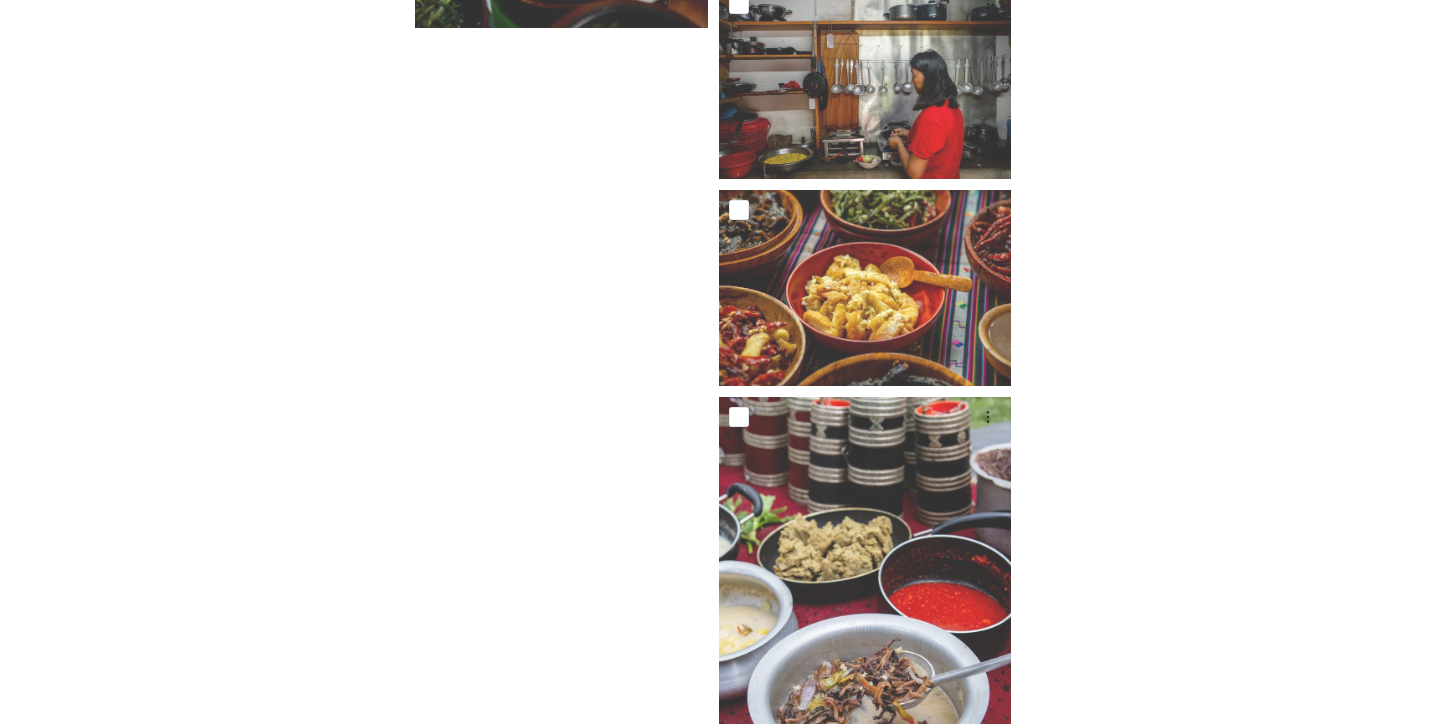 scroll, scrollTop: 5012, scrollLeft: 0, axis: vertical 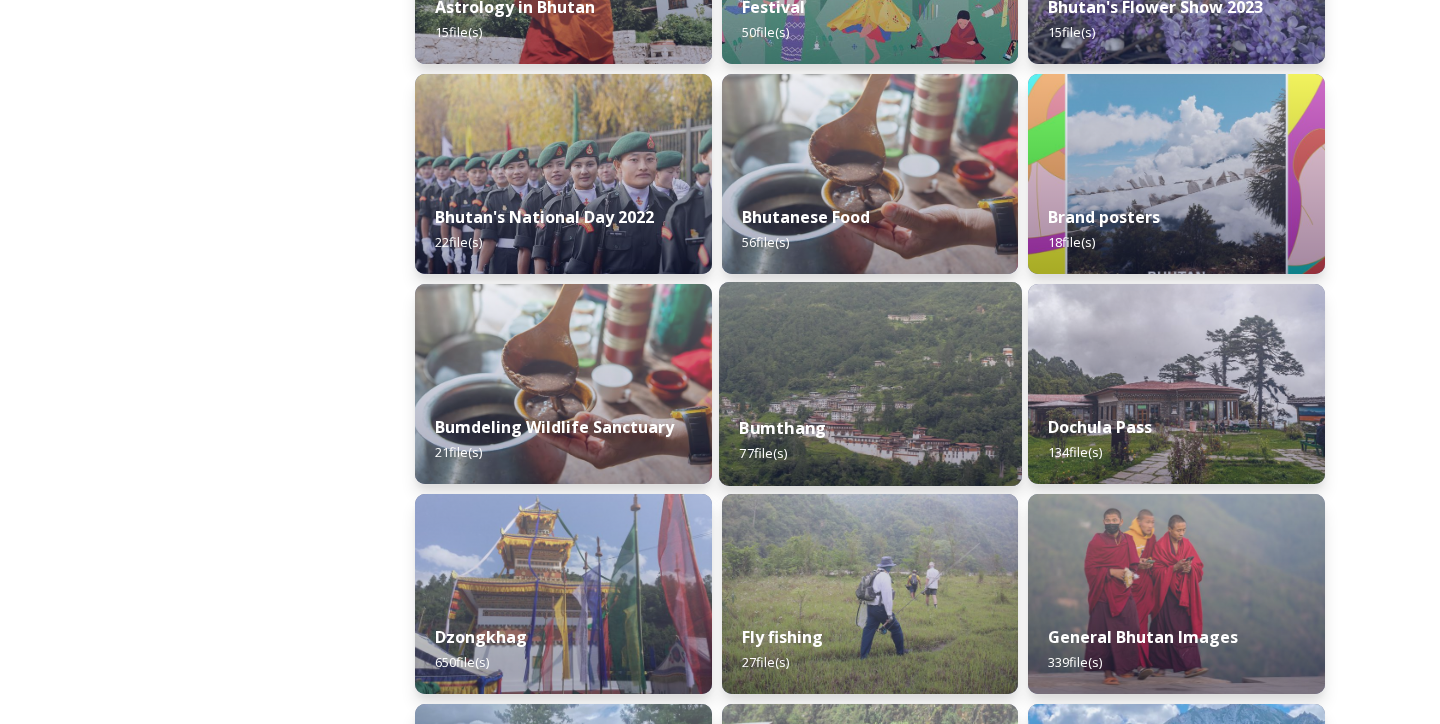 click on "Bumthang 77  file(s)" at bounding box center [870, 440] 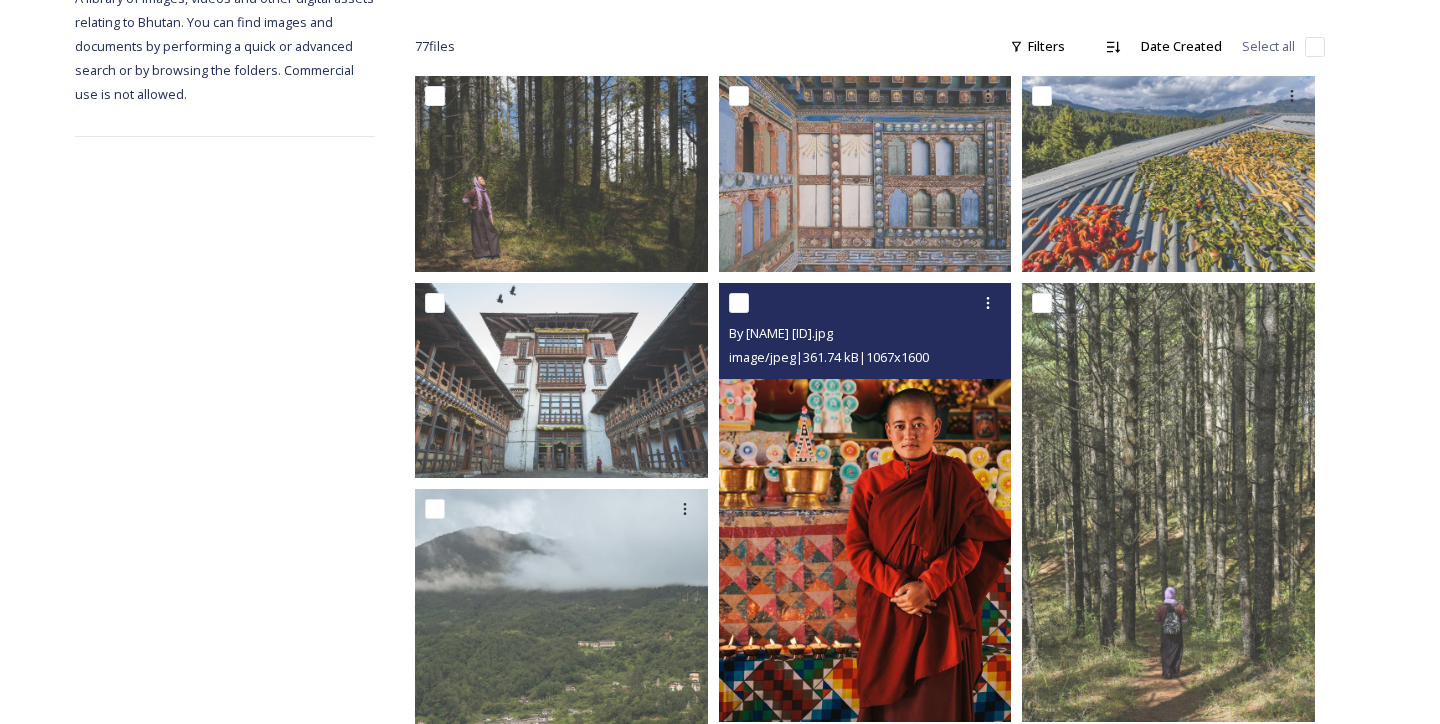 scroll, scrollTop: 293, scrollLeft: 0, axis: vertical 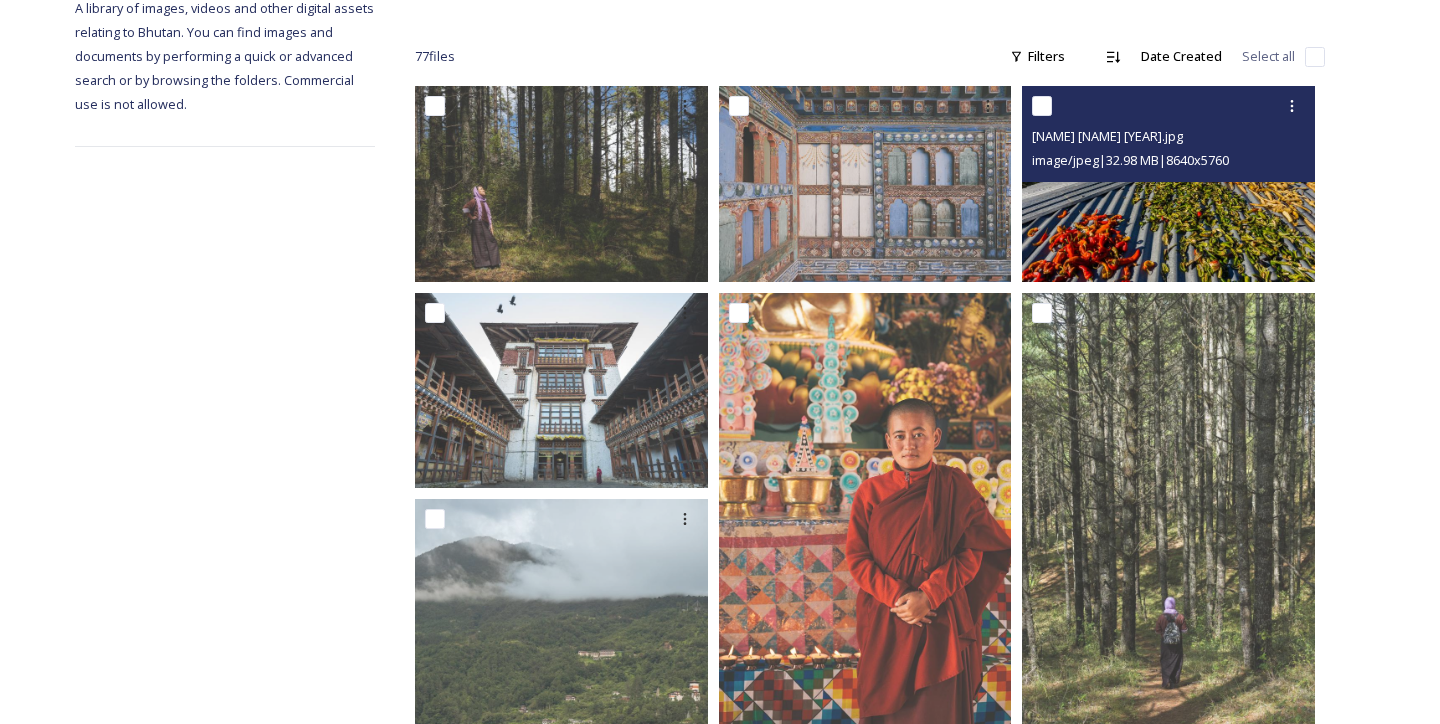click at bounding box center [1168, 183] 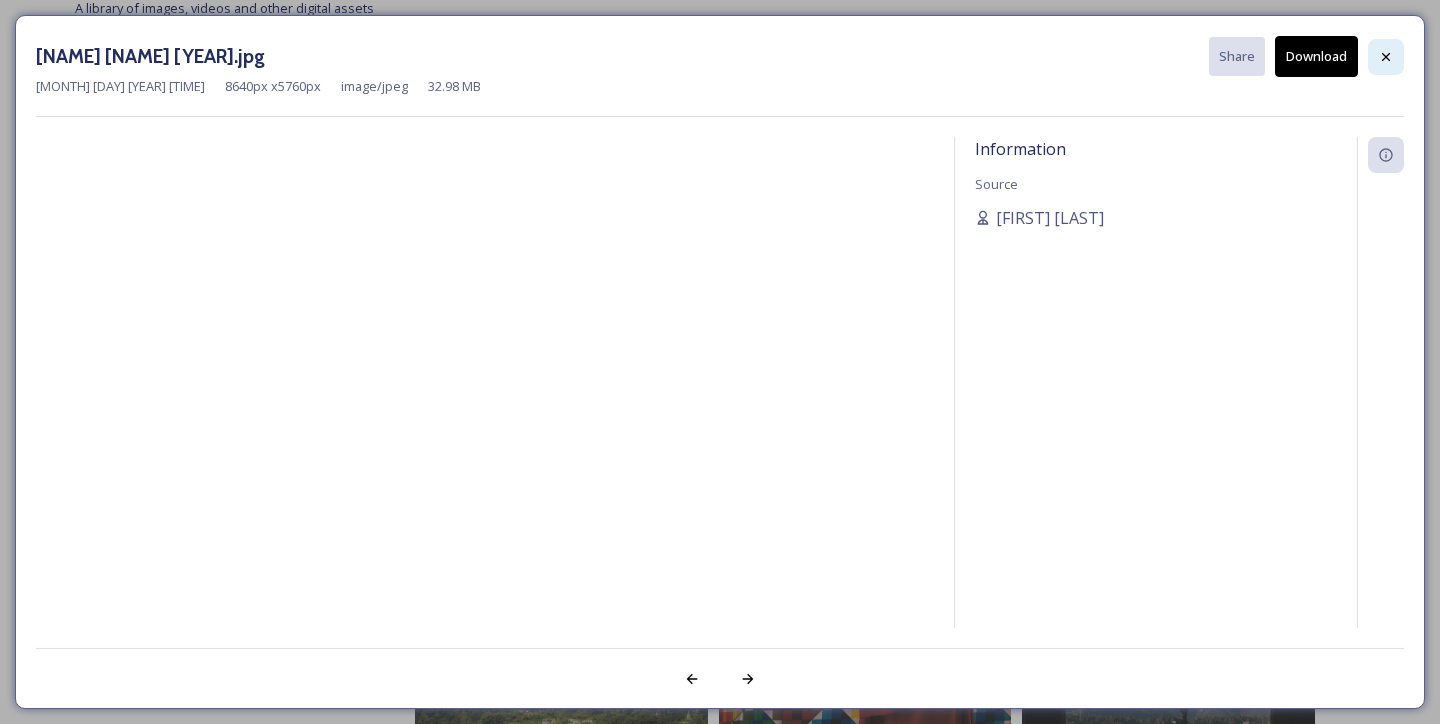 click 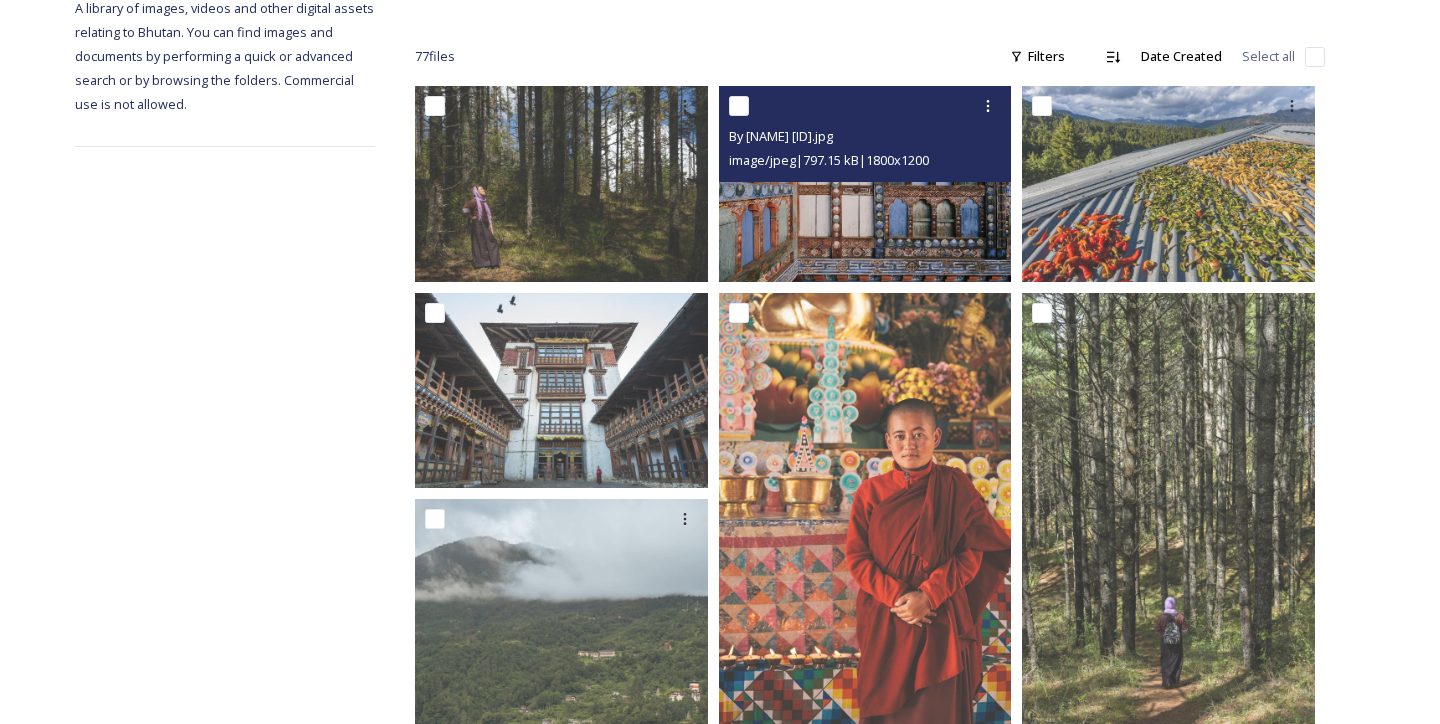 click at bounding box center [865, 183] 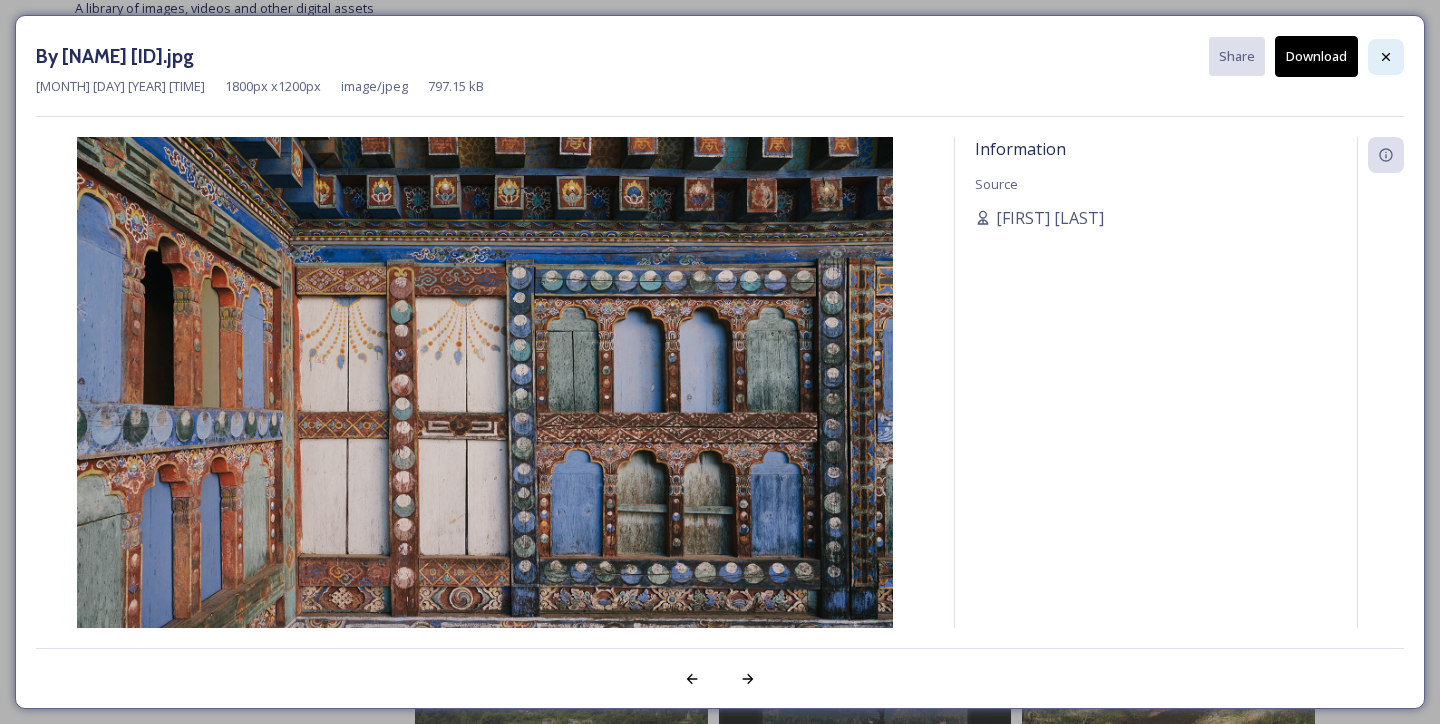 click 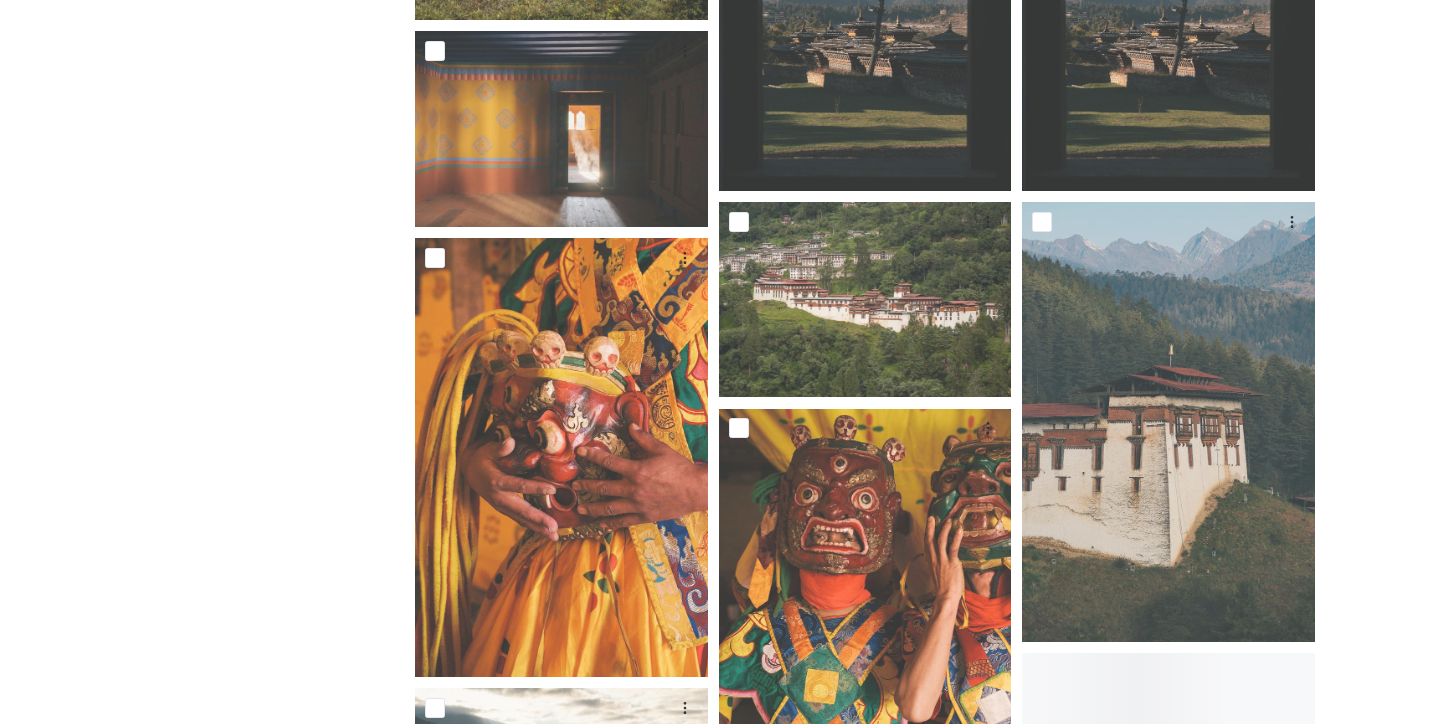 scroll, scrollTop: 1216, scrollLeft: 0, axis: vertical 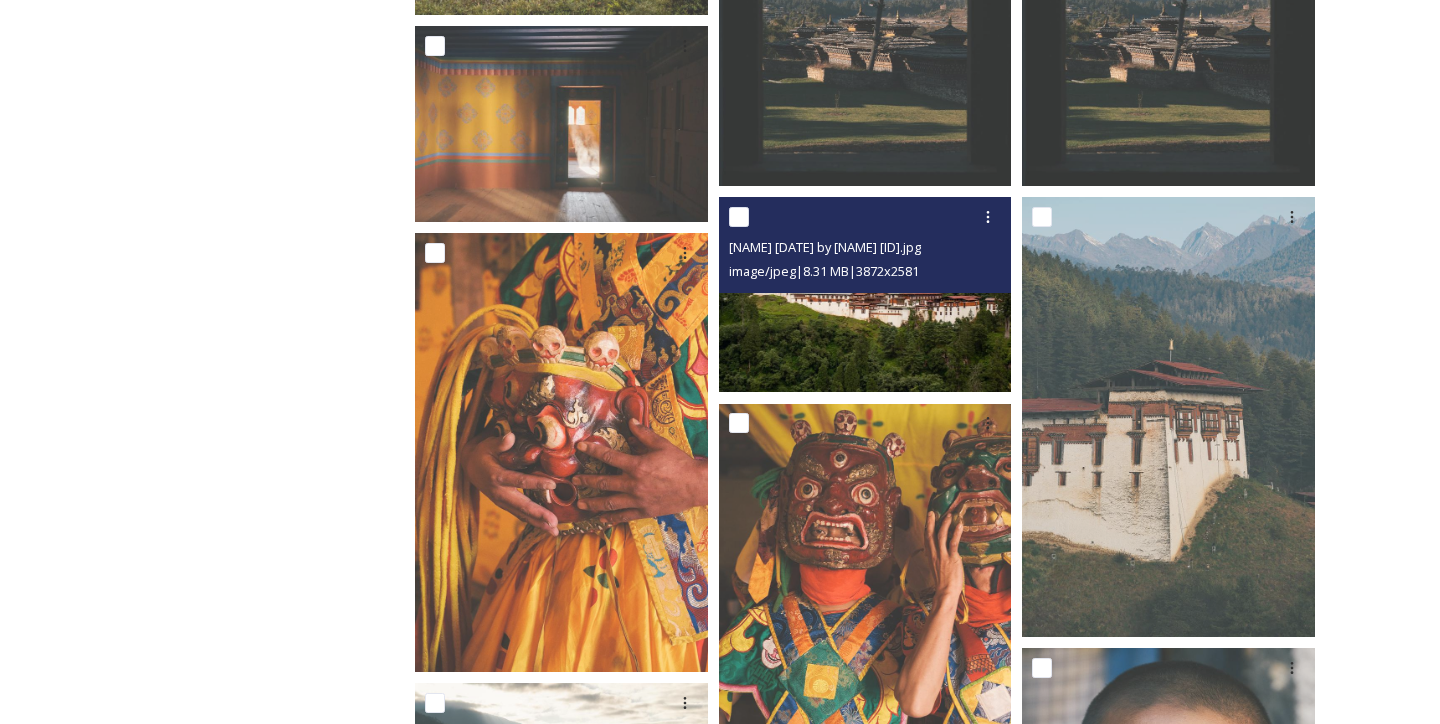 click at bounding box center (865, 294) 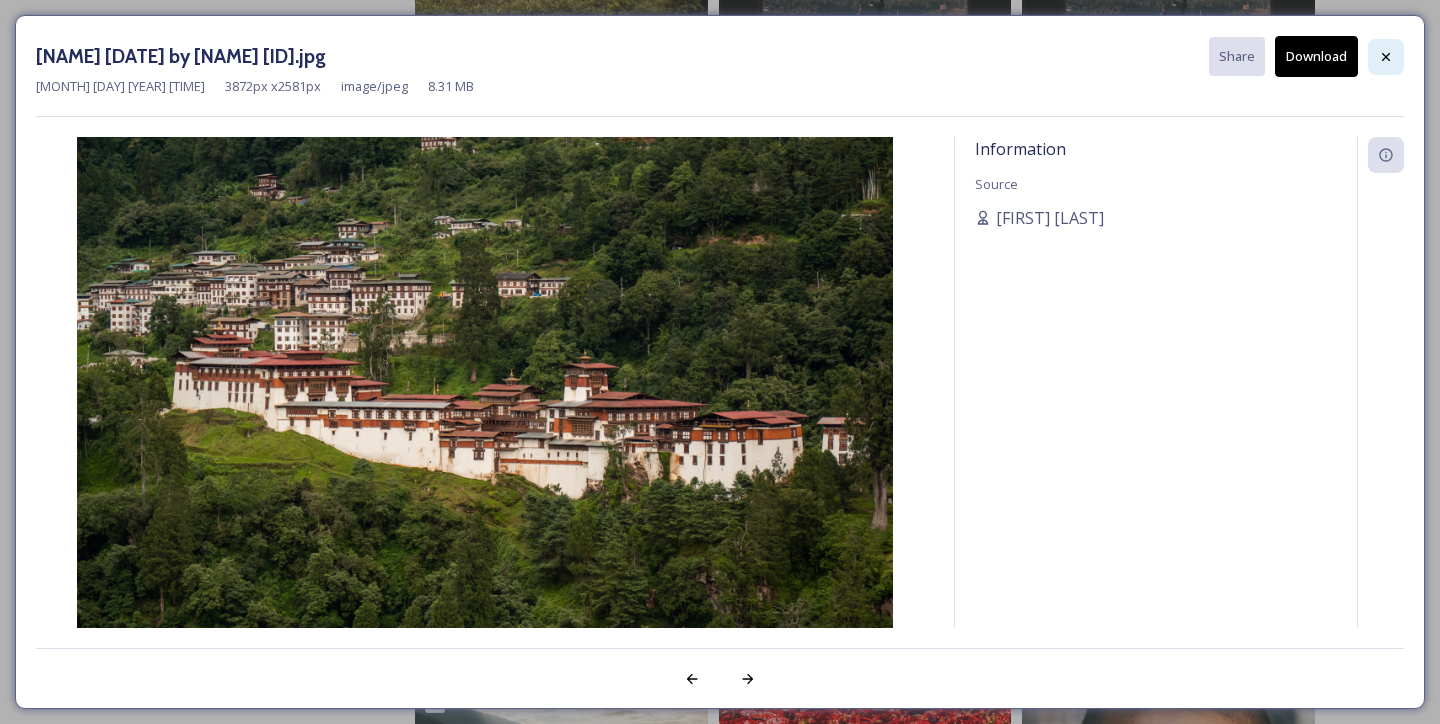 click 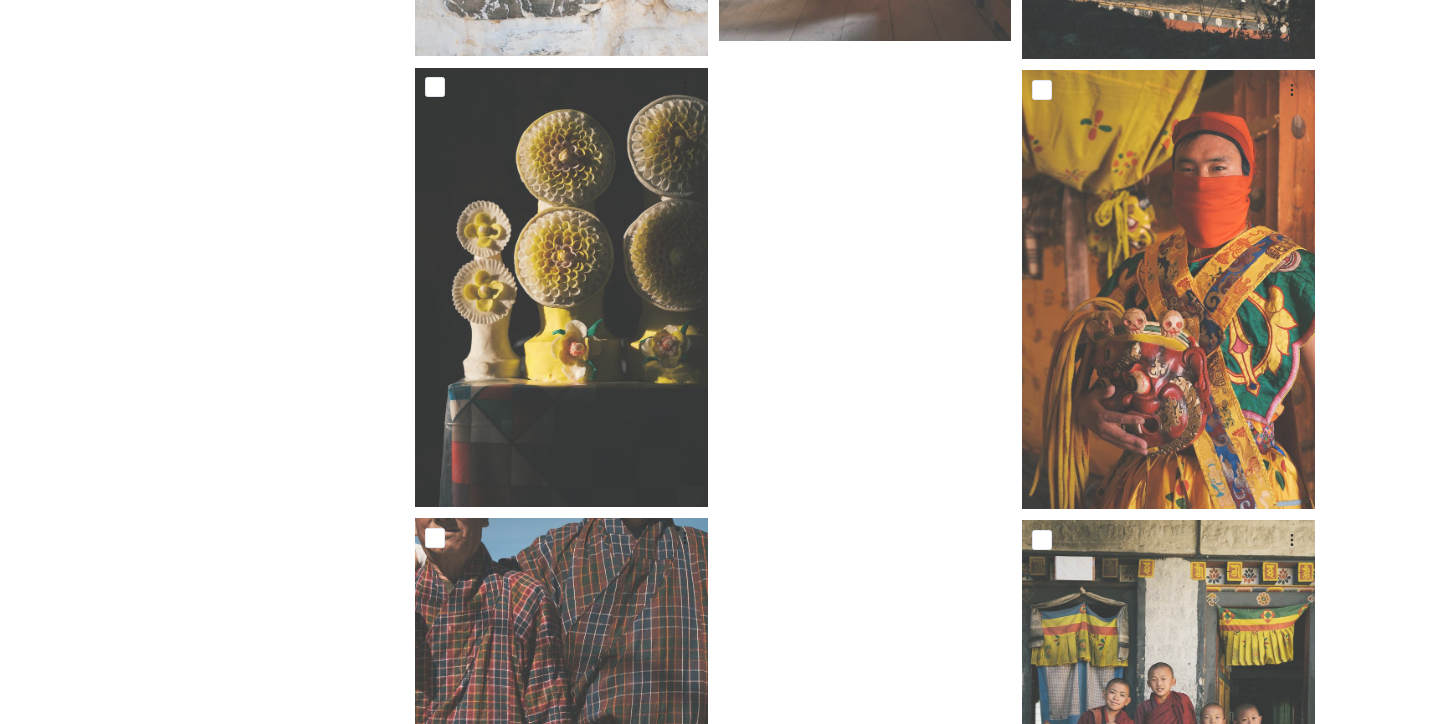 scroll, scrollTop: 8235, scrollLeft: 0, axis: vertical 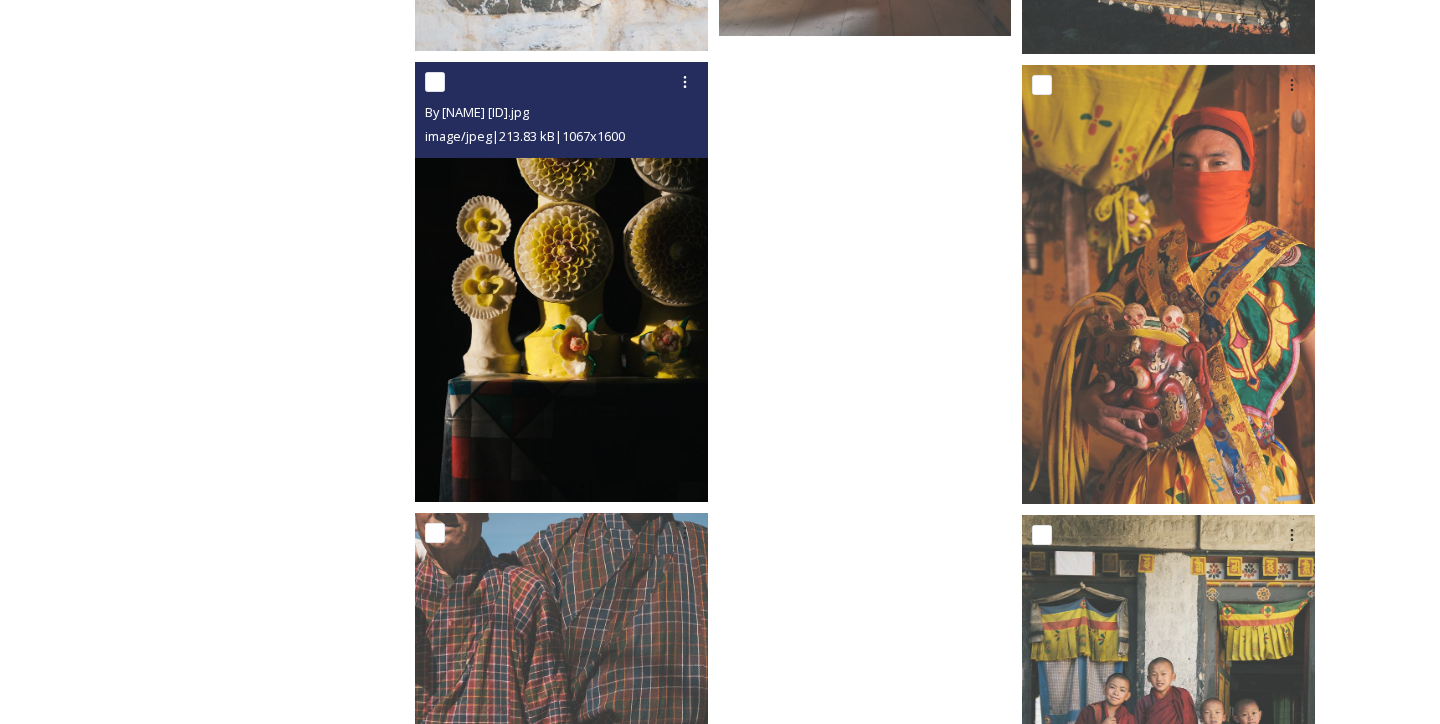 click at bounding box center [561, 282] 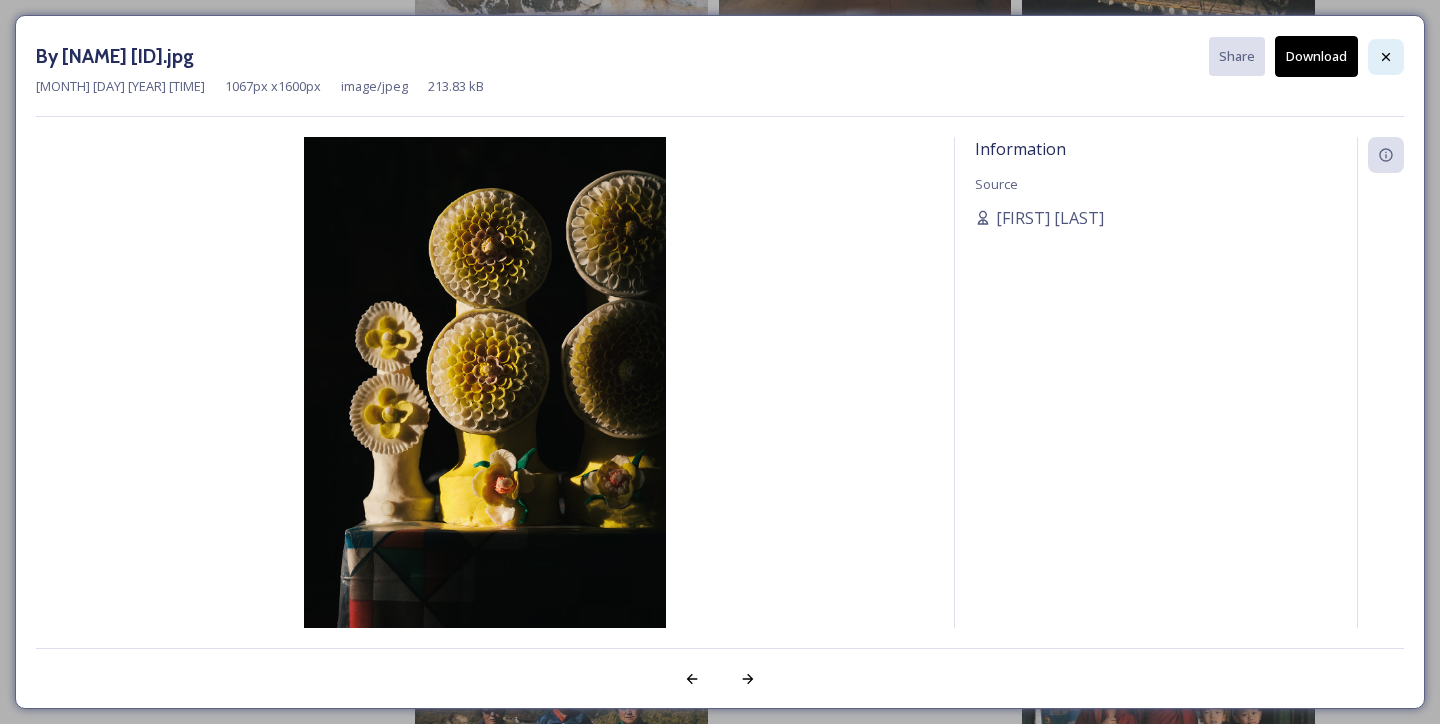 click 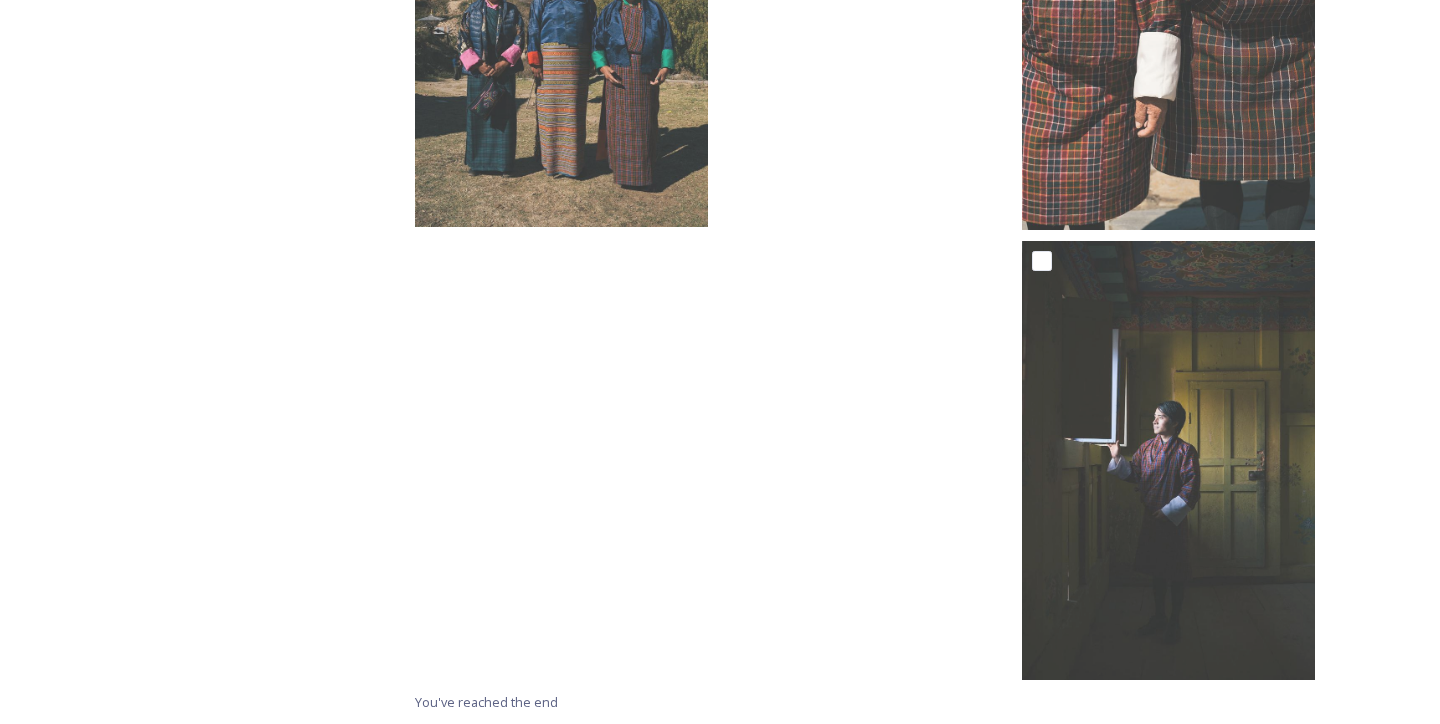 scroll, scrollTop: 9410, scrollLeft: 0, axis: vertical 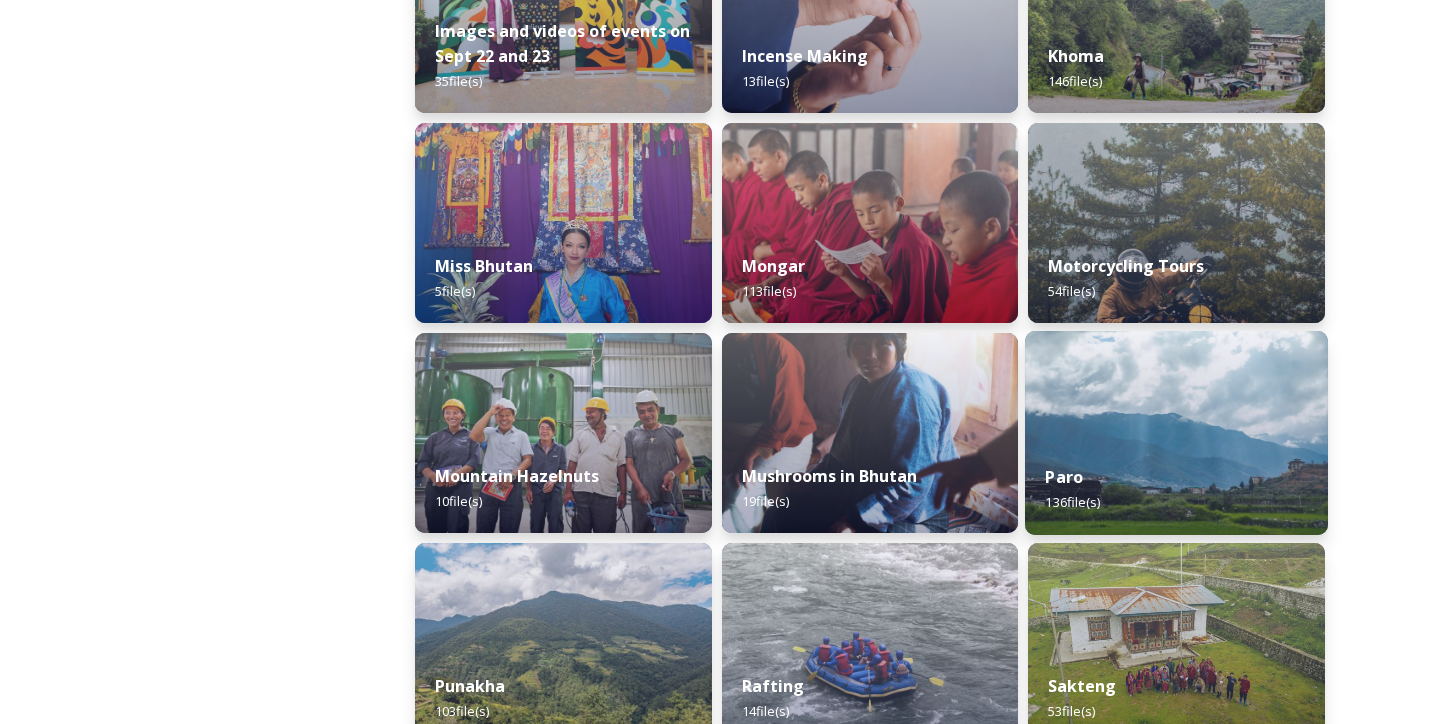 click at bounding box center [1176, 433] 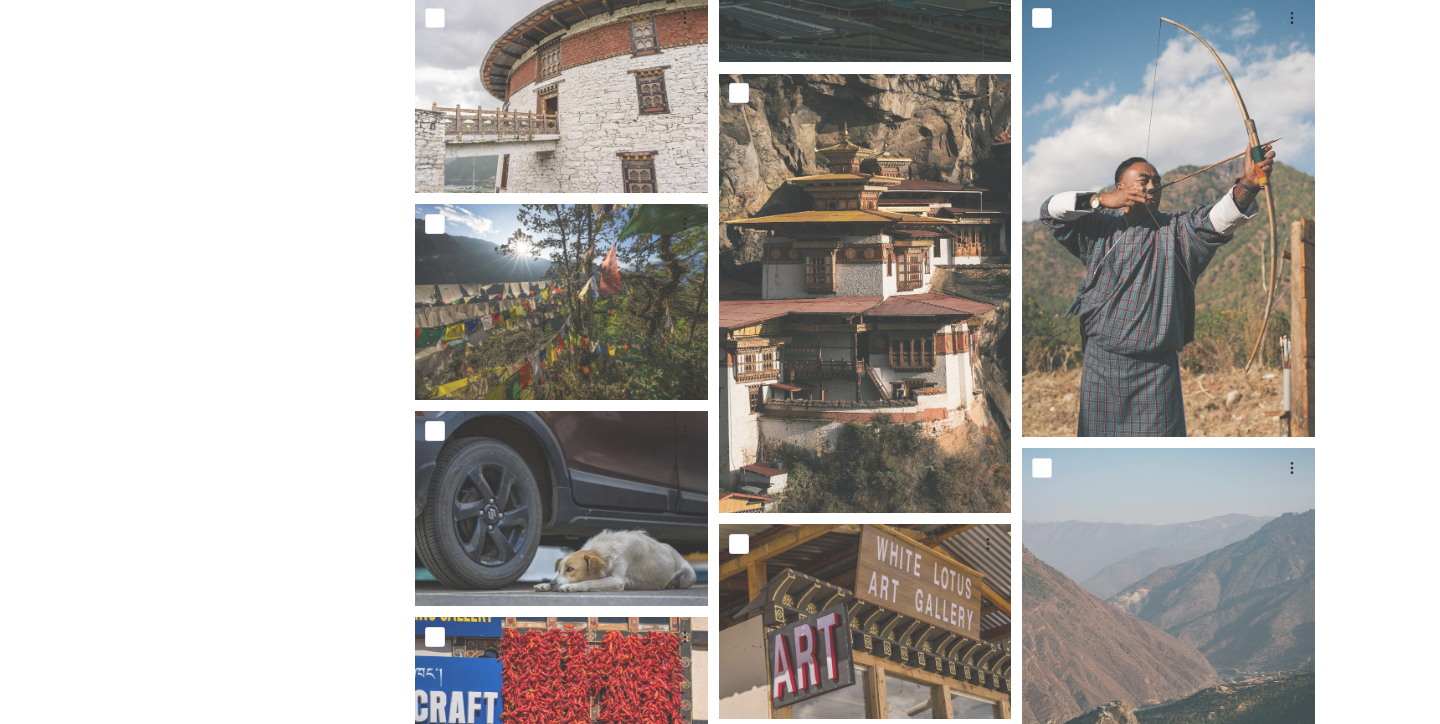 scroll, scrollTop: 3182, scrollLeft: 0, axis: vertical 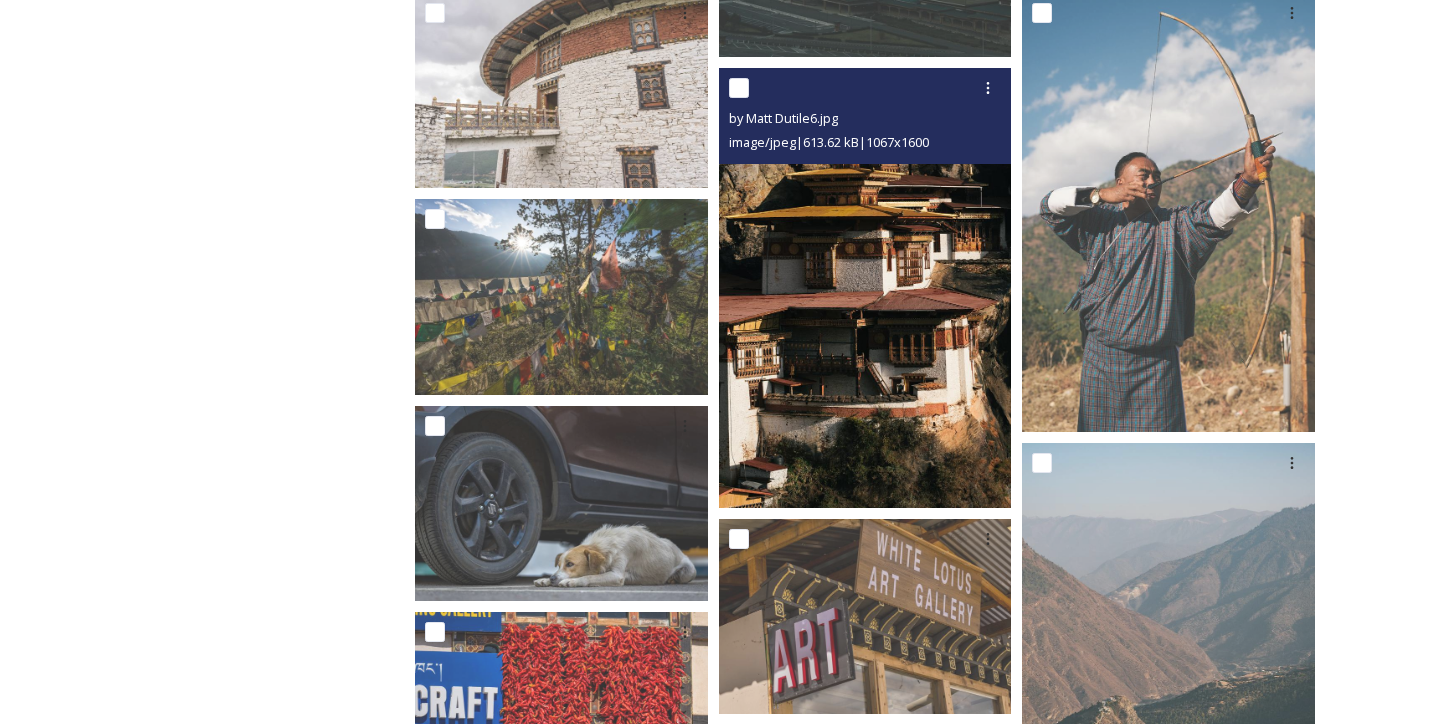 click at bounding box center [865, 288] 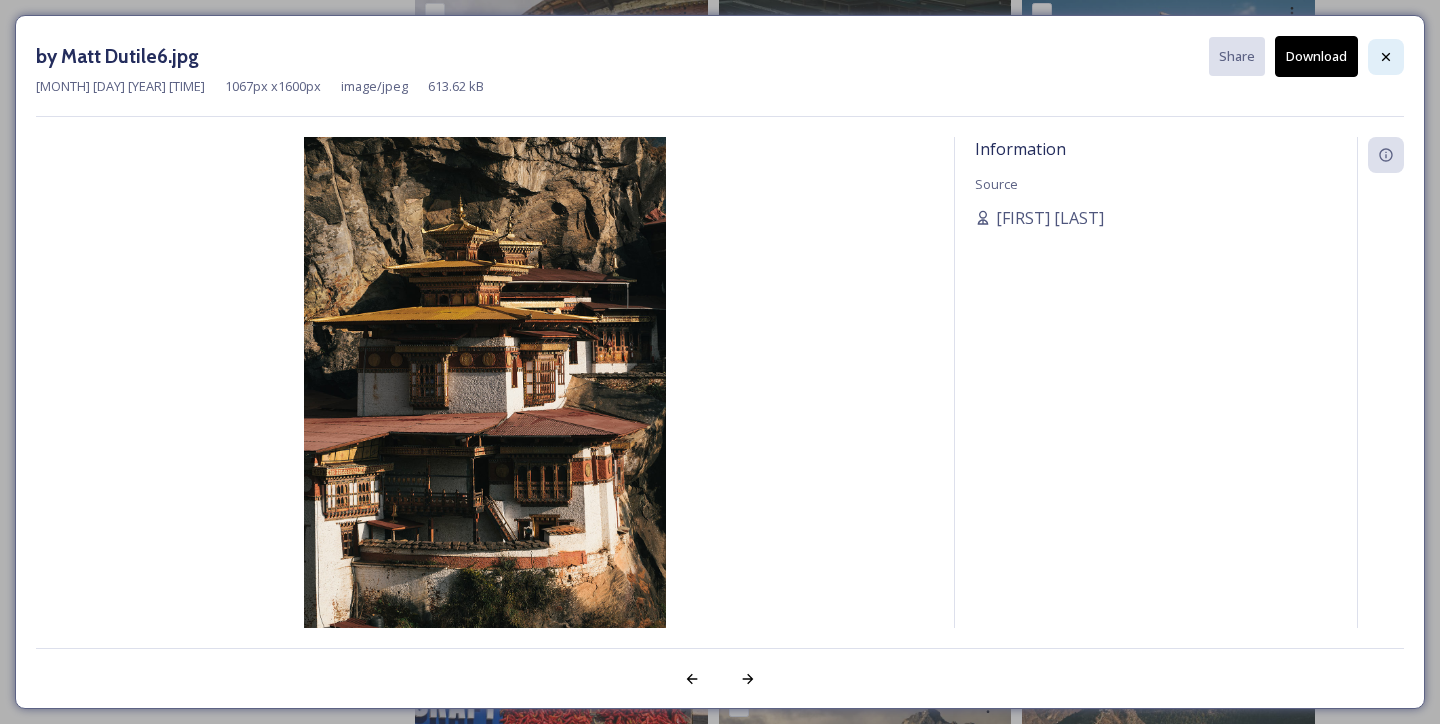 click 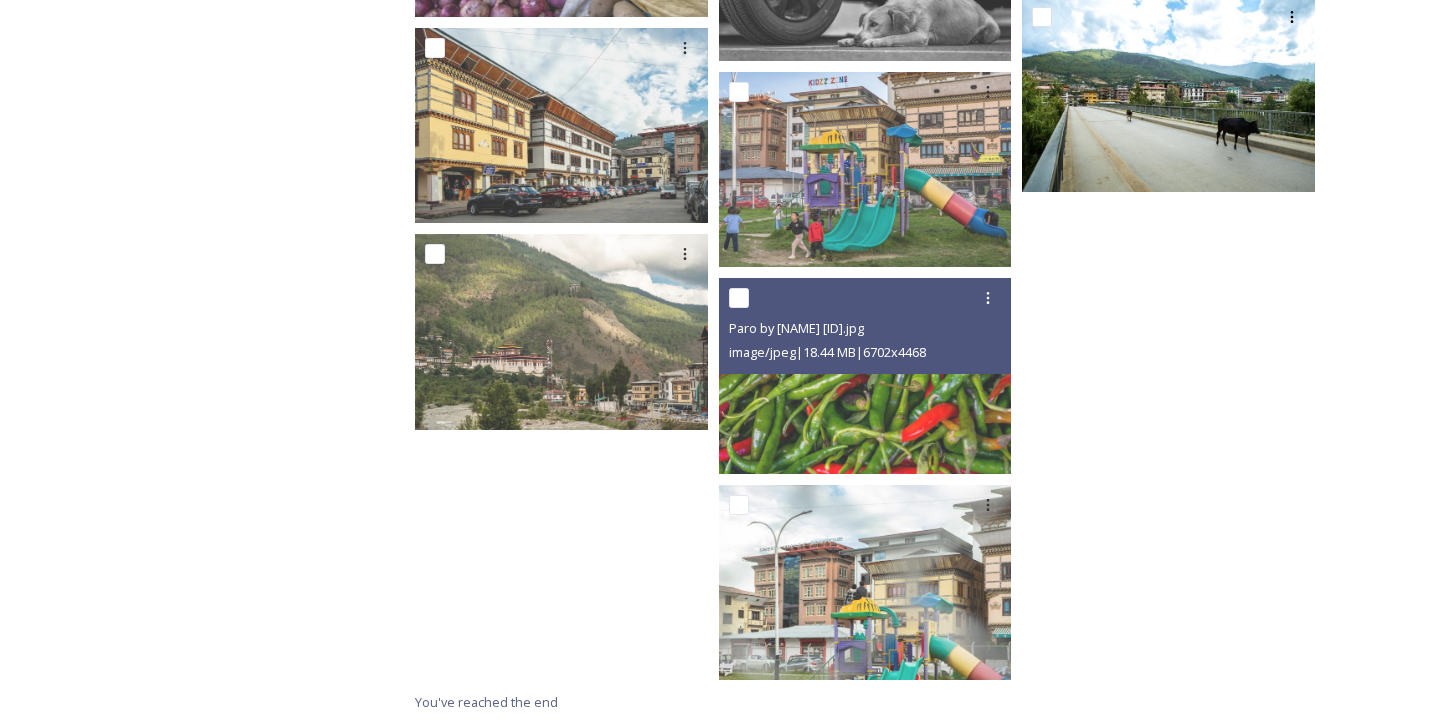 scroll, scrollTop: 11383, scrollLeft: 0, axis: vertical 